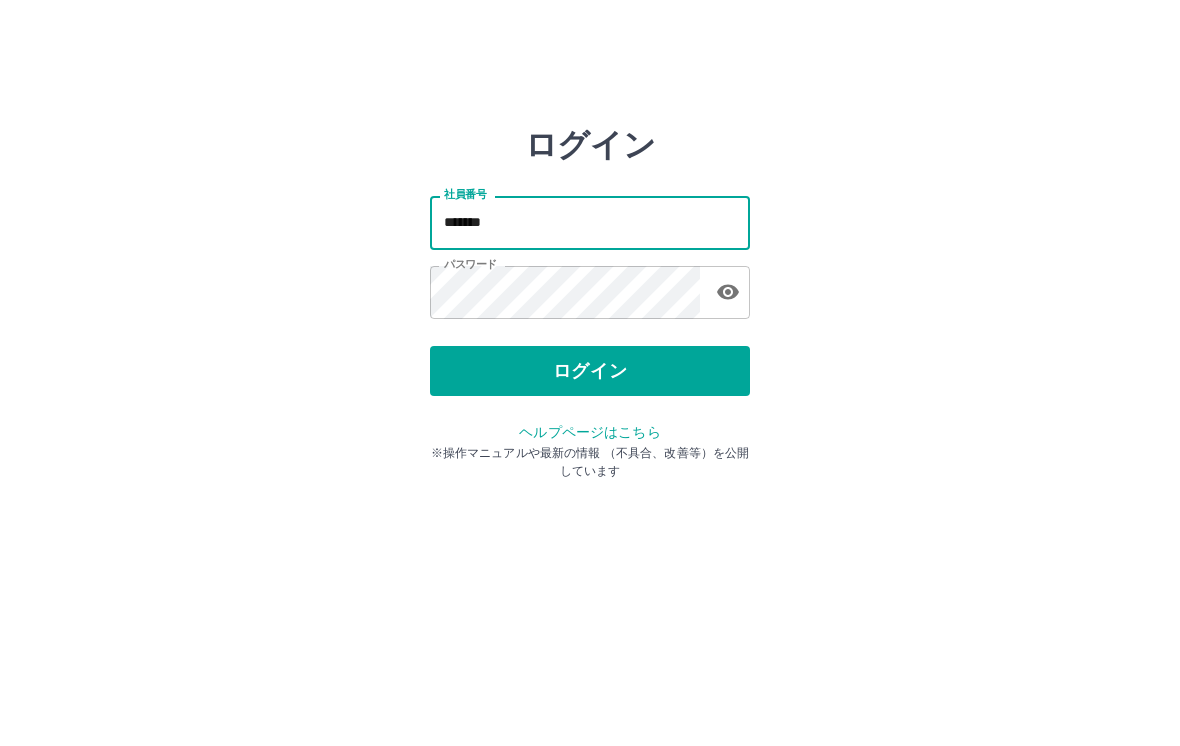 scroll, scrollTop: 0, scrollLeft: 0, axis: both 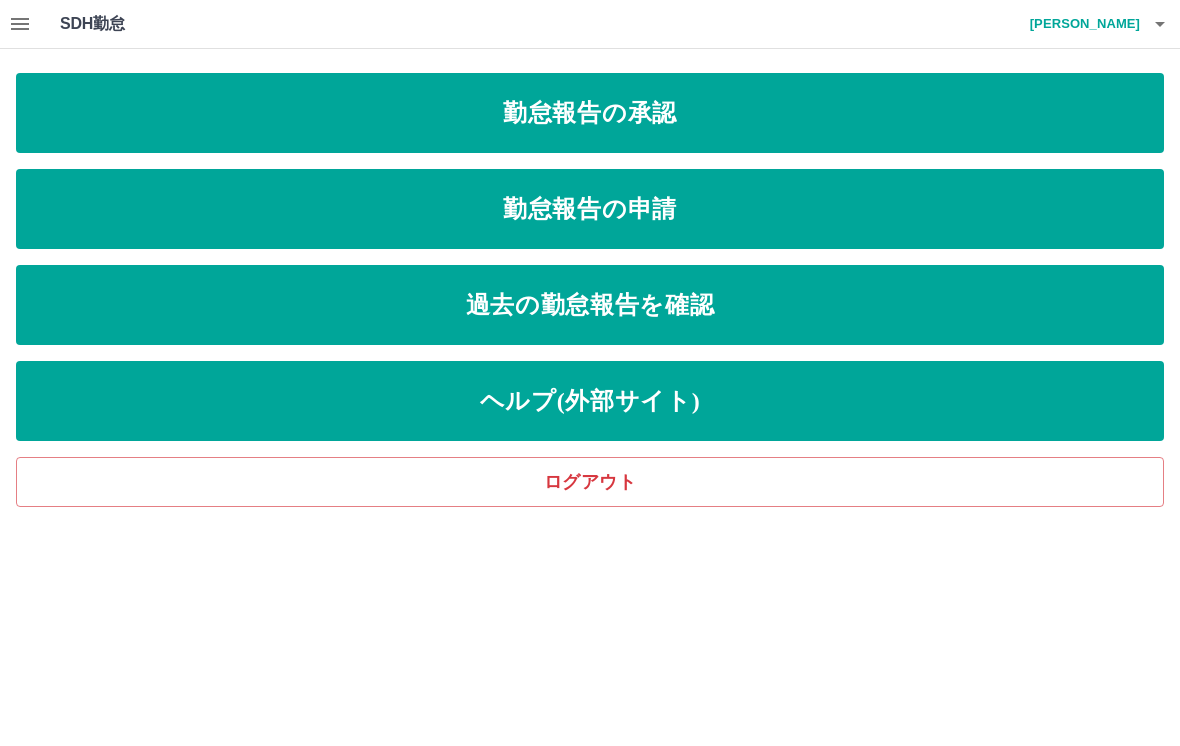 click on "勤怠報告の承認" at bounding box center (590, 113) 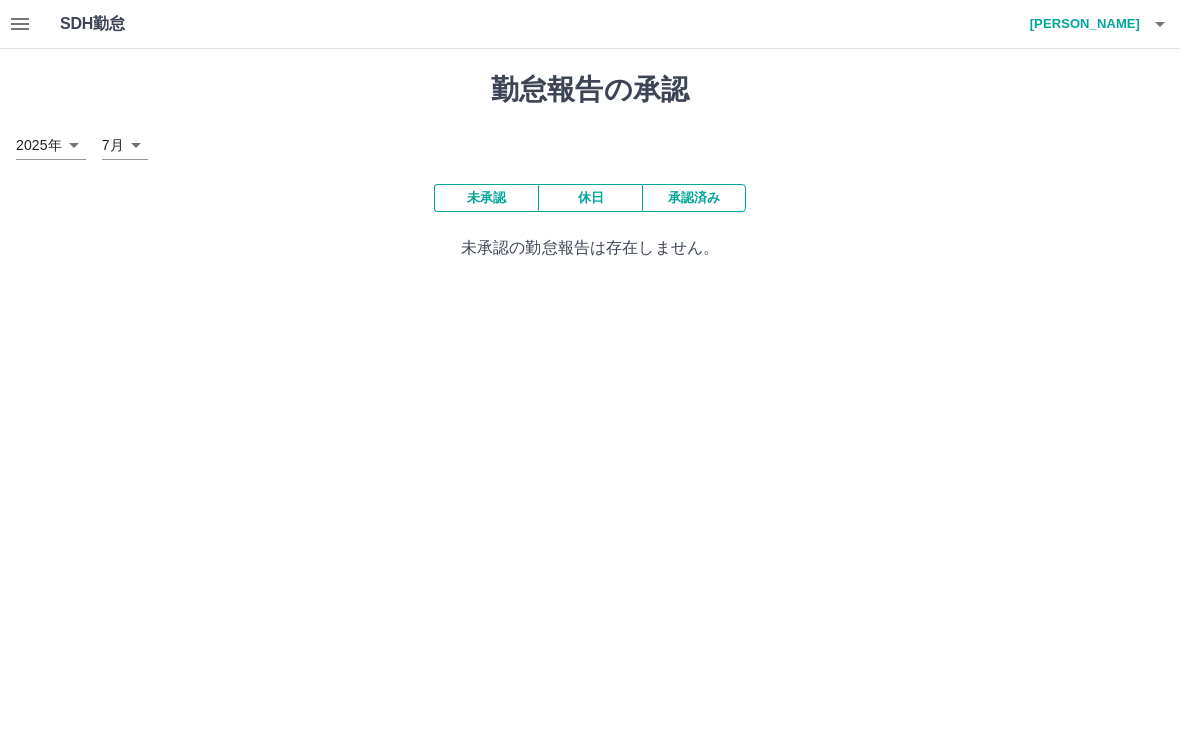 click on "承認済み" at bounding box center (694, 198) 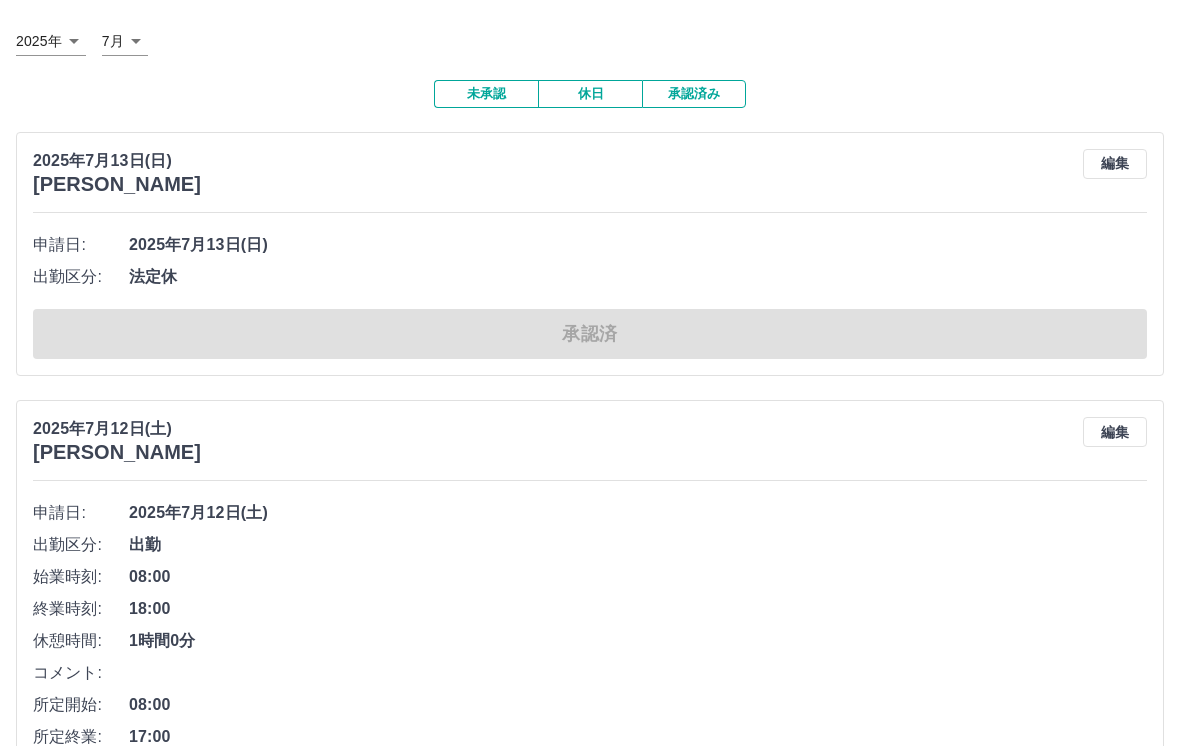 scroll, scrollTop: 0, scrollLeft: 0, axis: both 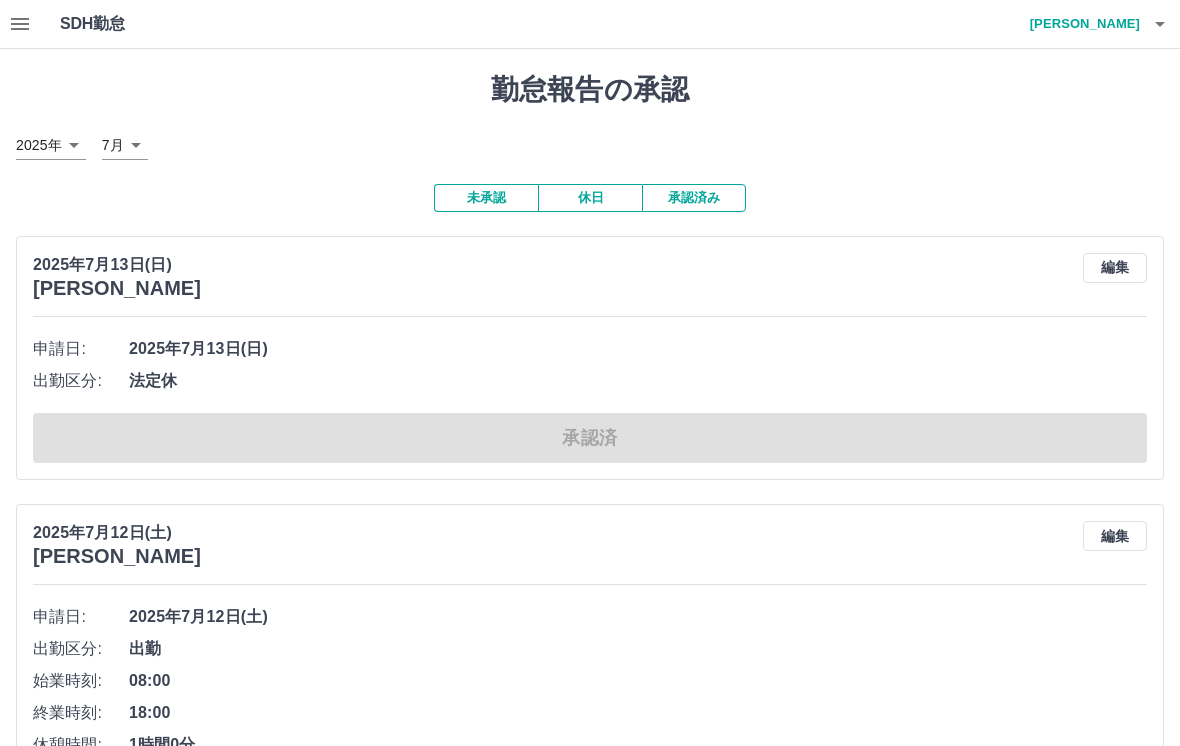 click on "未承認" at bounding box center (486, 198) 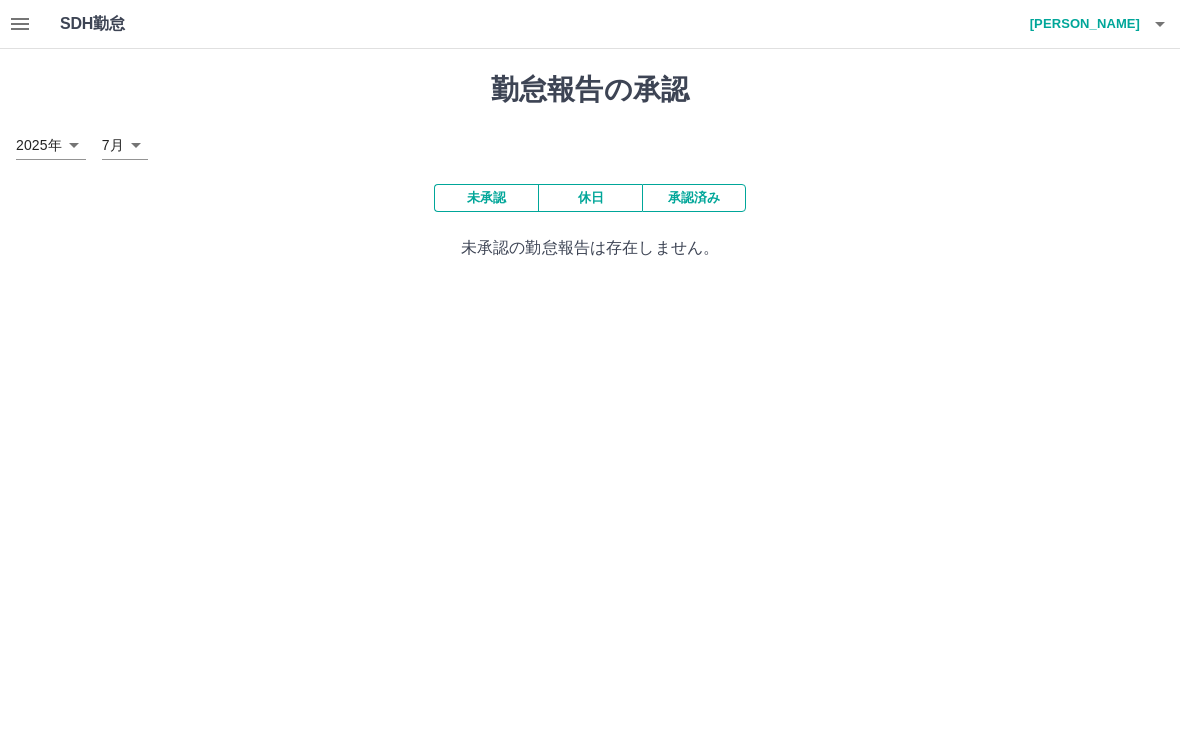 click on "休日" at bounding box center (590, 198) 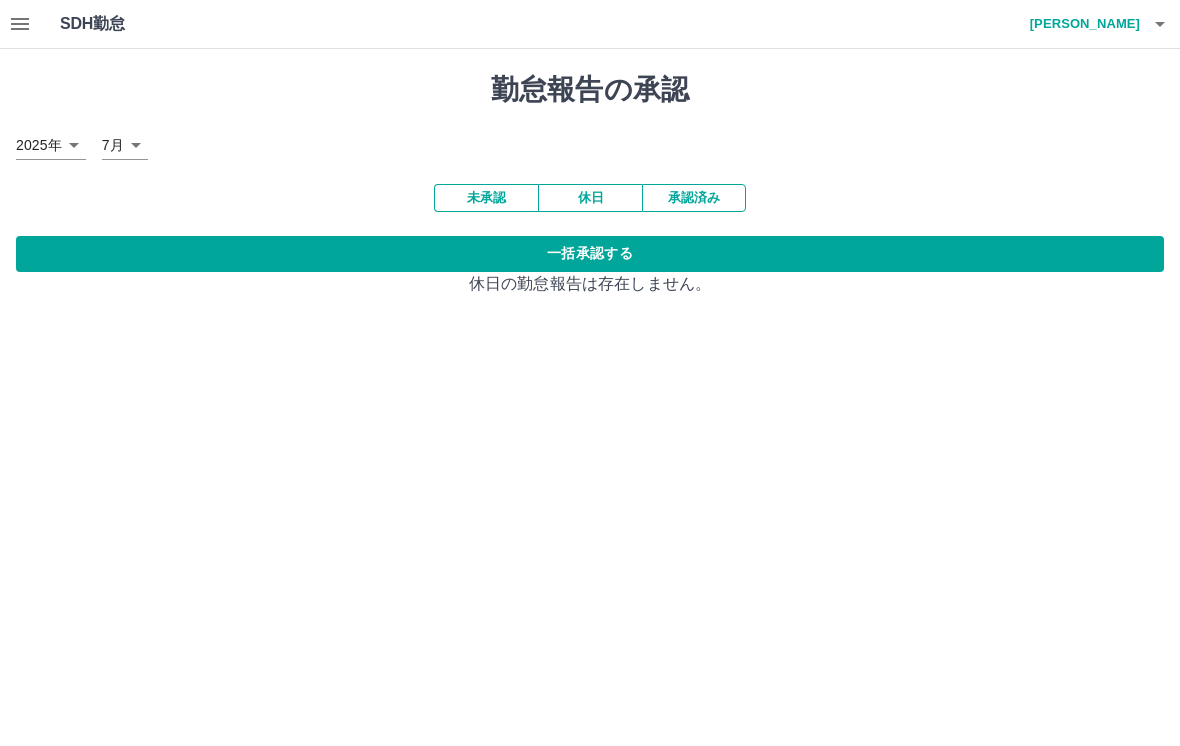 click on "承認済み" at bounding box center [694, 198] 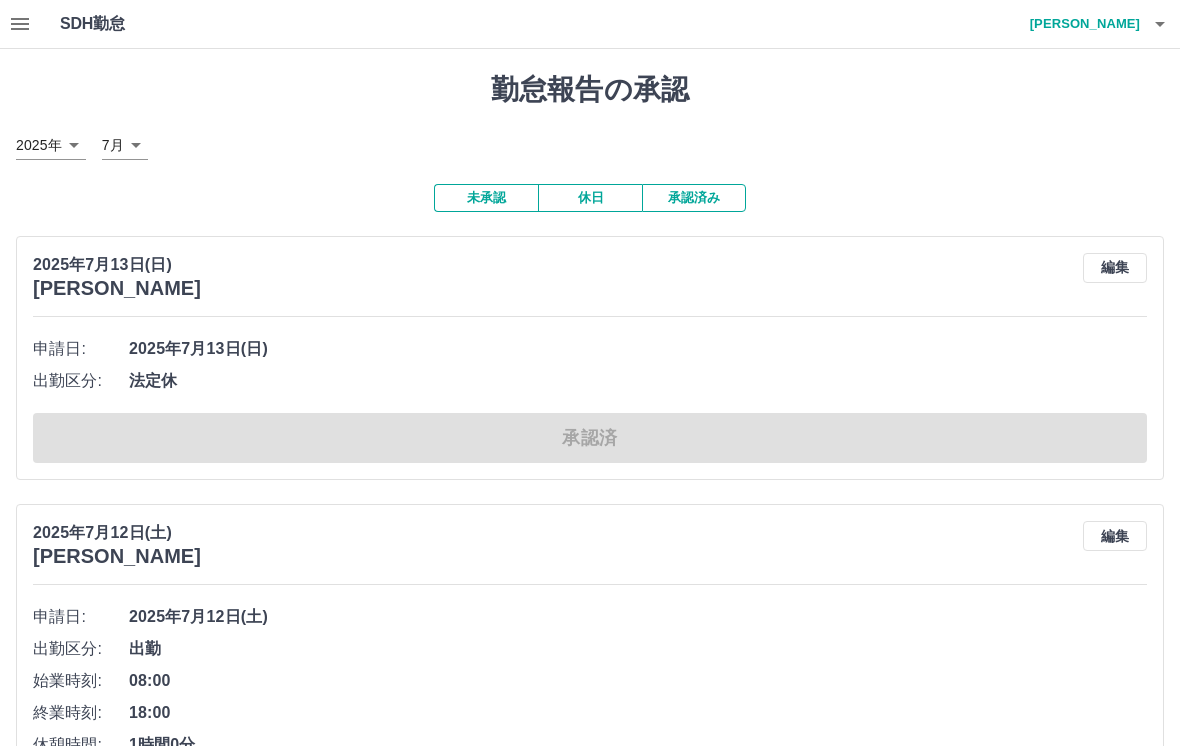 click 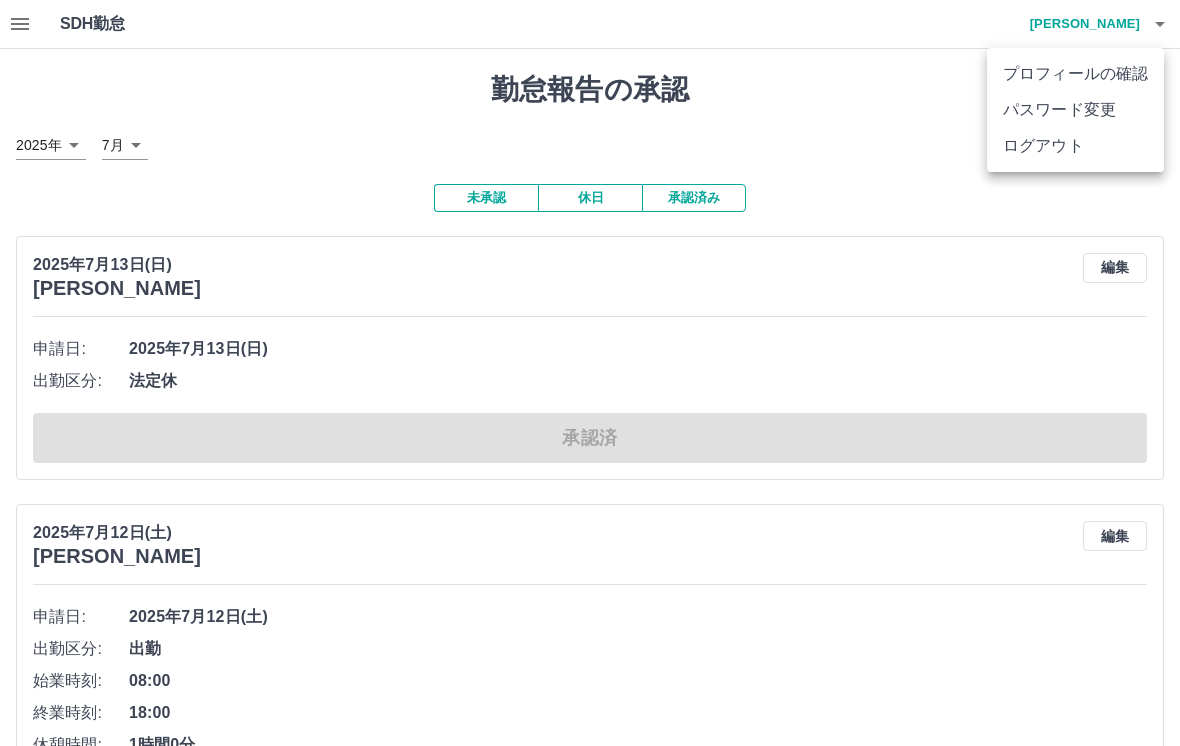 click on "ログアウト" at bounding box center (1075, 146) 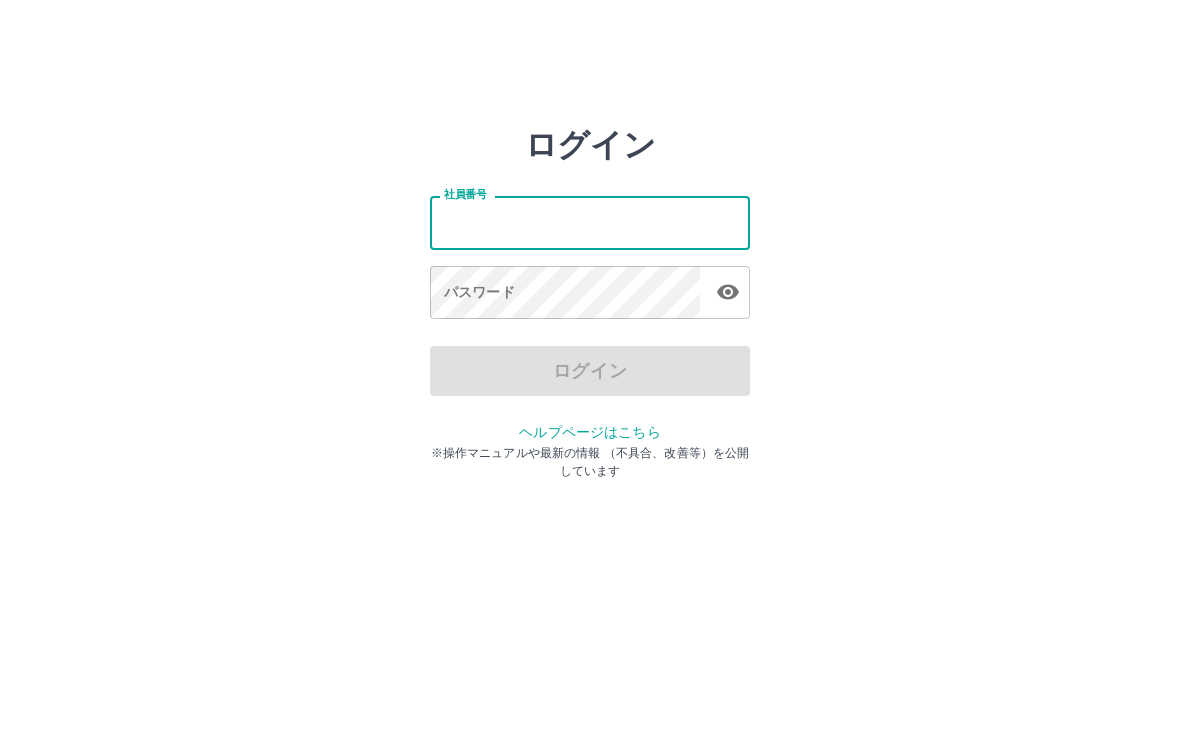 scroll, scrollTop: 0, scrollLeft: 0, axis: both 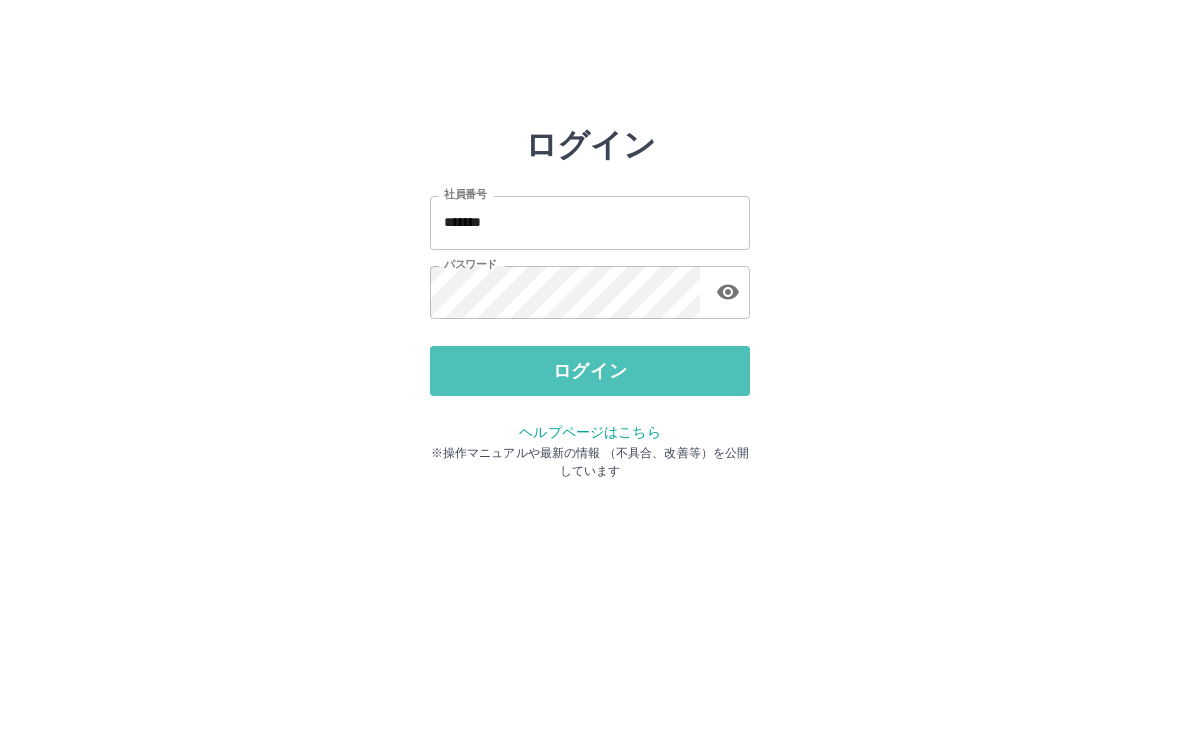 click on "ログイン" at bounding box center [590, 371] 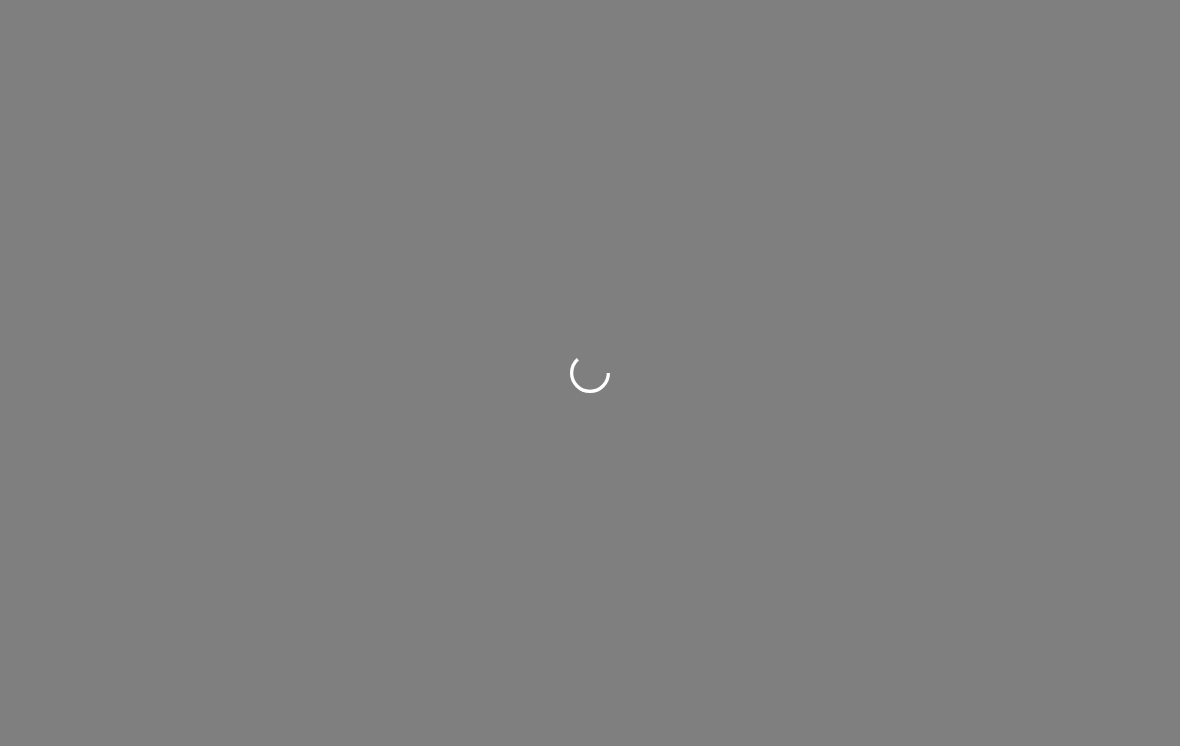 scroll, scrollTop: 0, scrollLeft: 0, axis: both 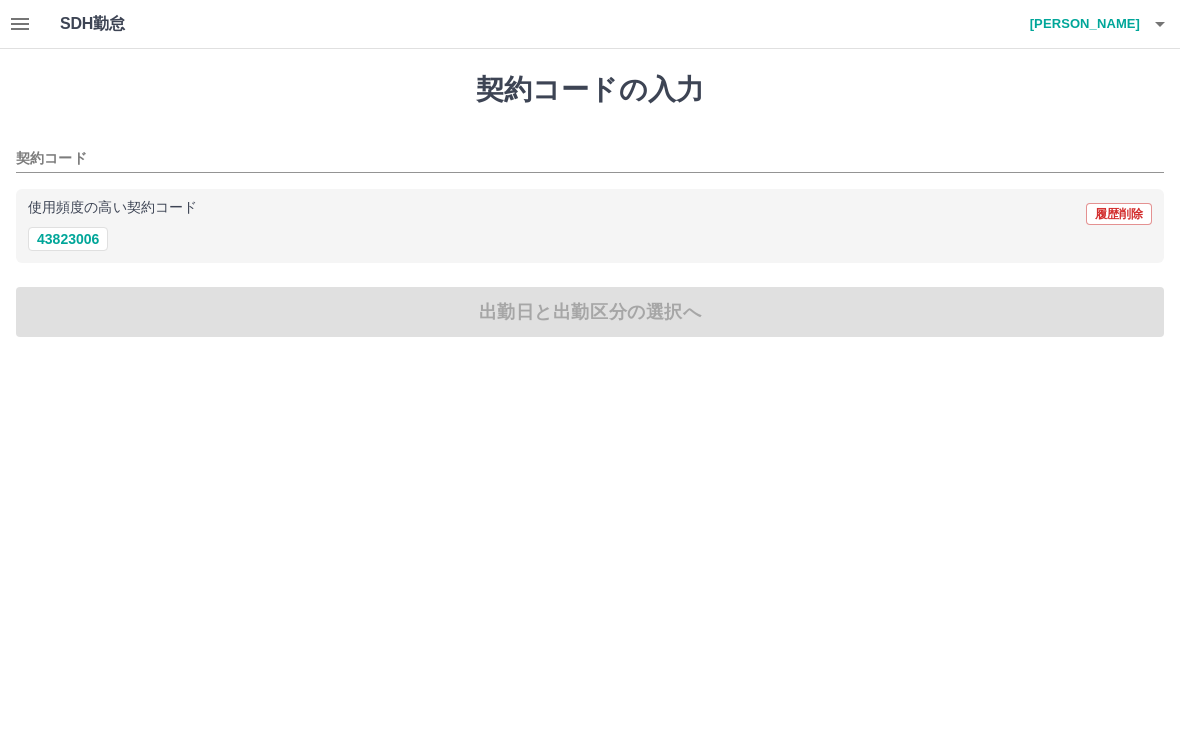click on "43823006" at bounding box center (68, 239) 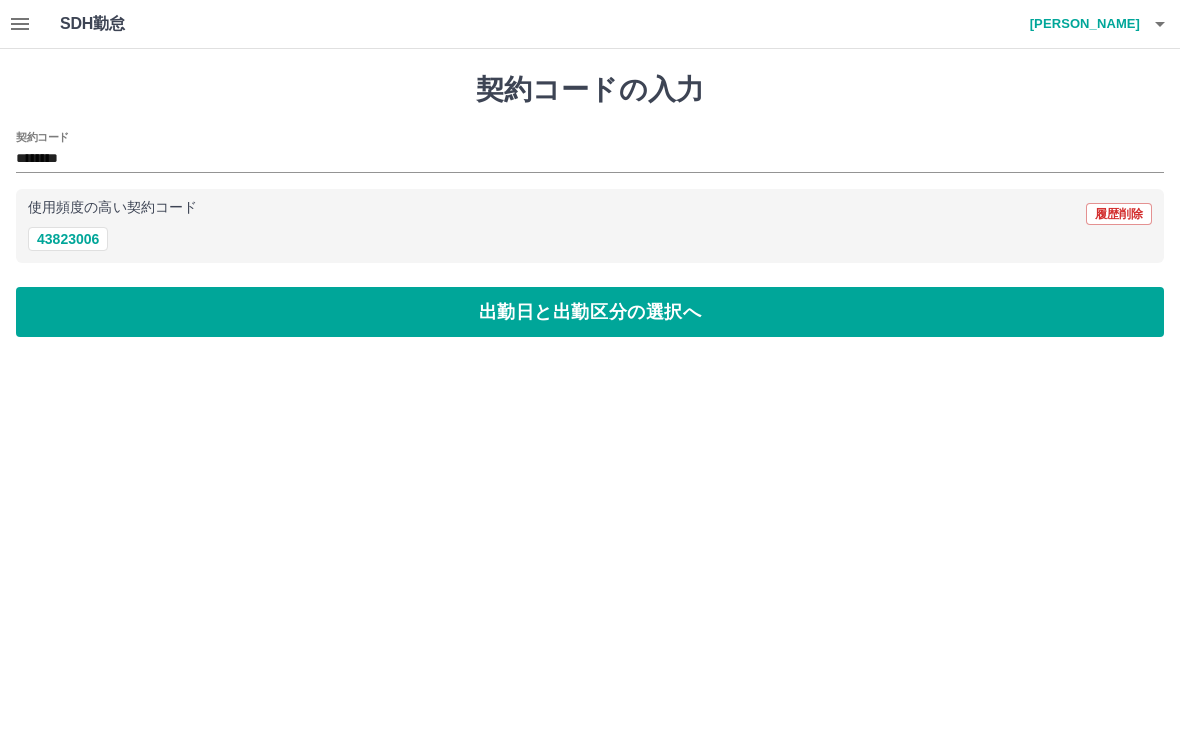 click on "出勤日と出勤区分の選択へ" at bounding box center (590, 312) 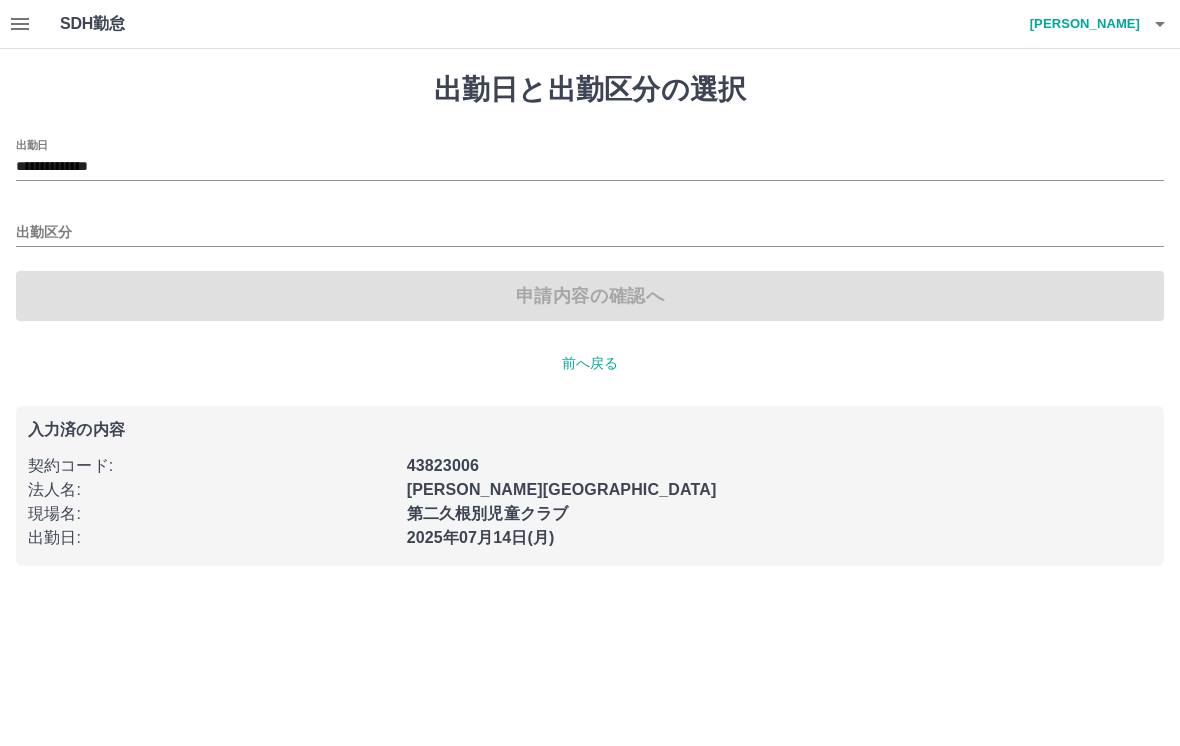 click on "出勤区分" at bounding box center (590, 233) 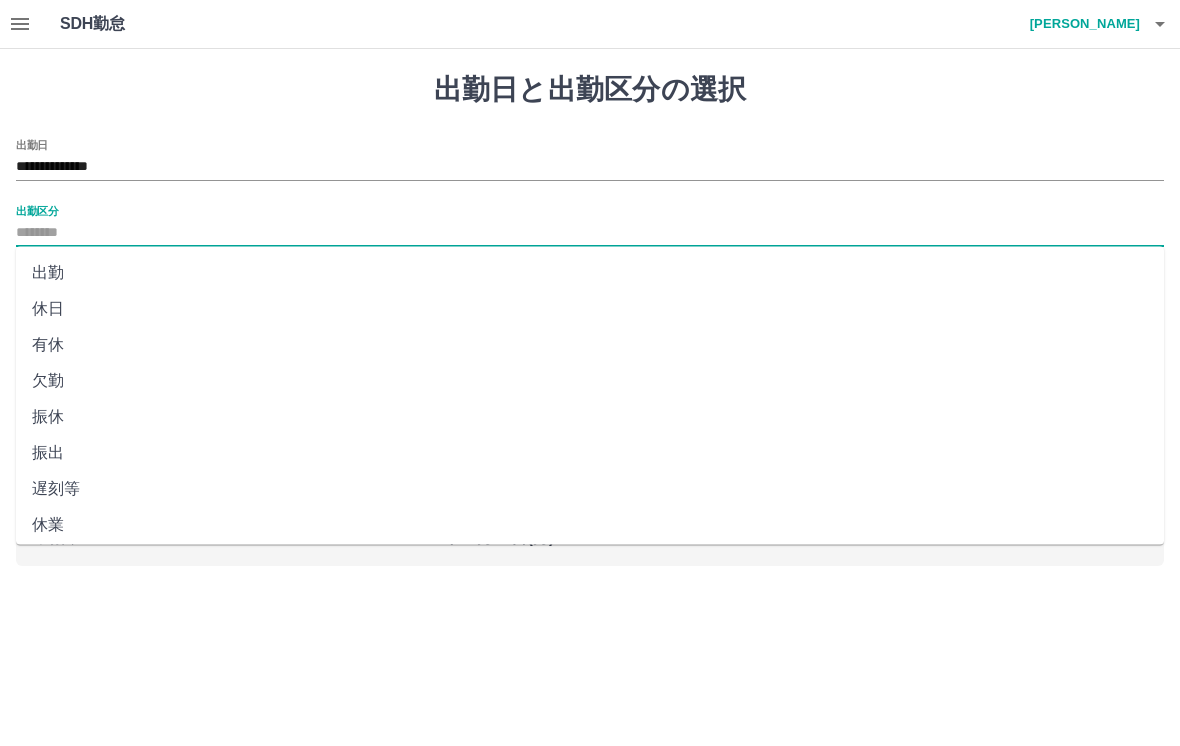click on "出勤" at bounding box center [590, 273] 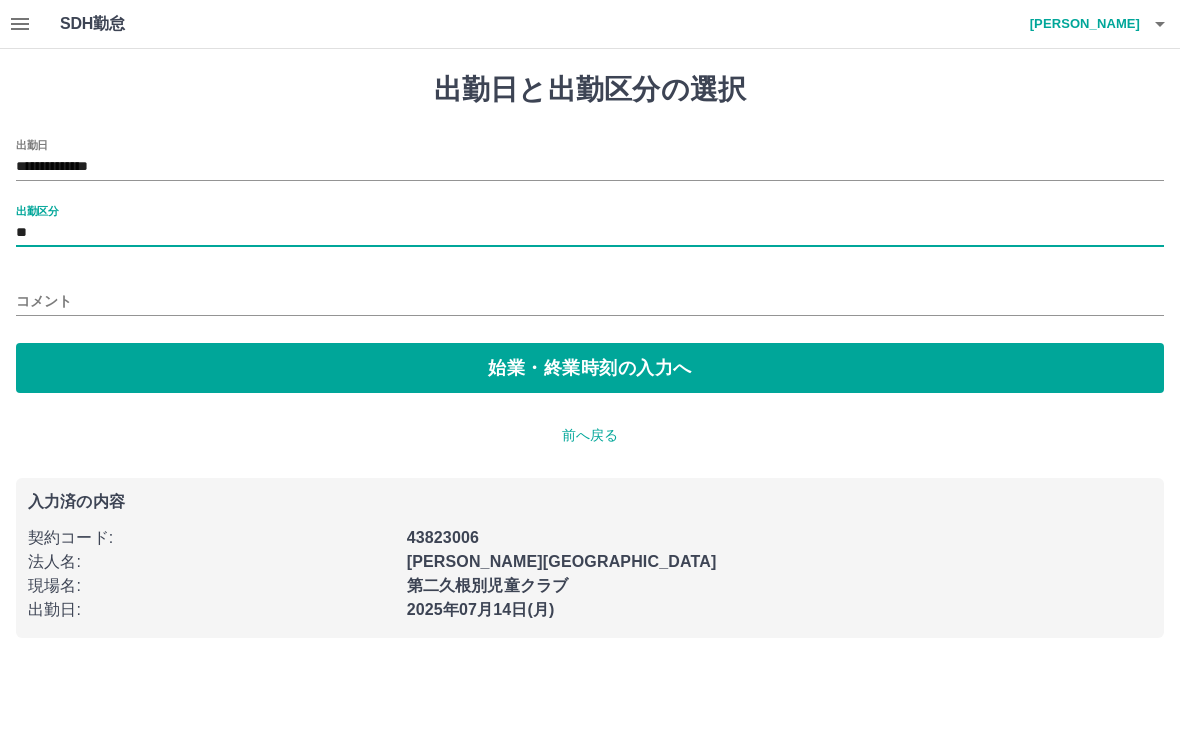 type on "**" 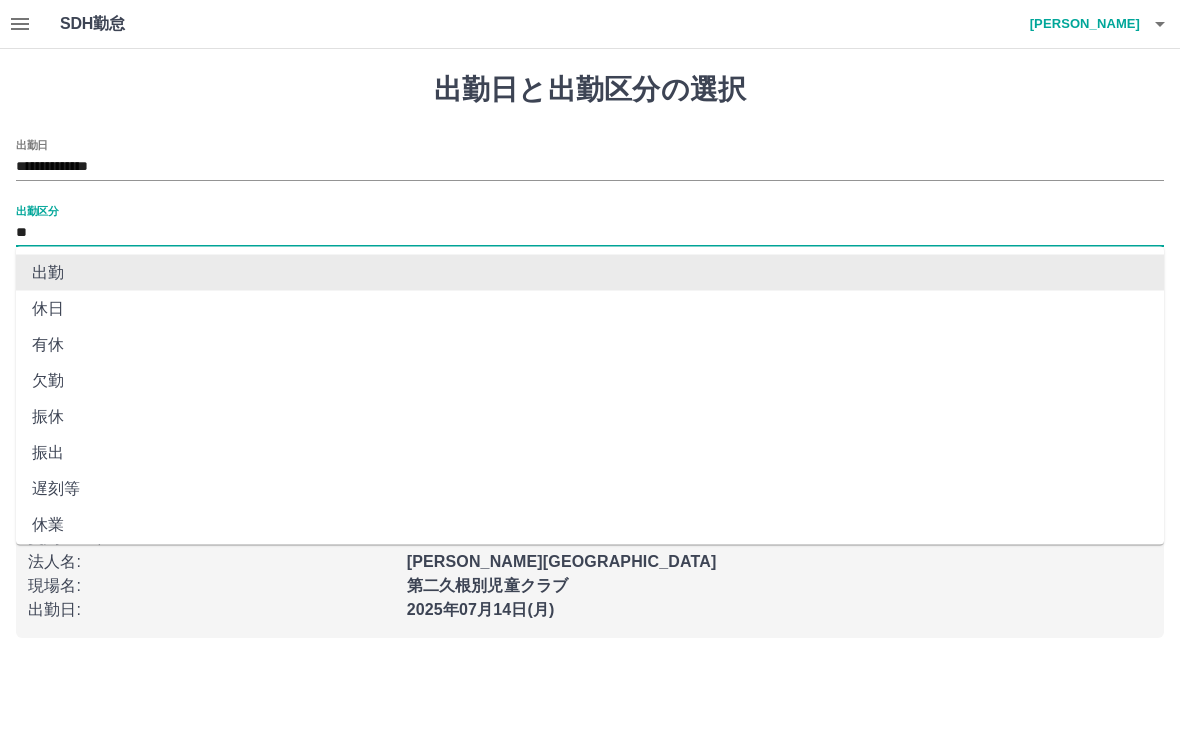 click on "**" at bounding box center (590, 233) 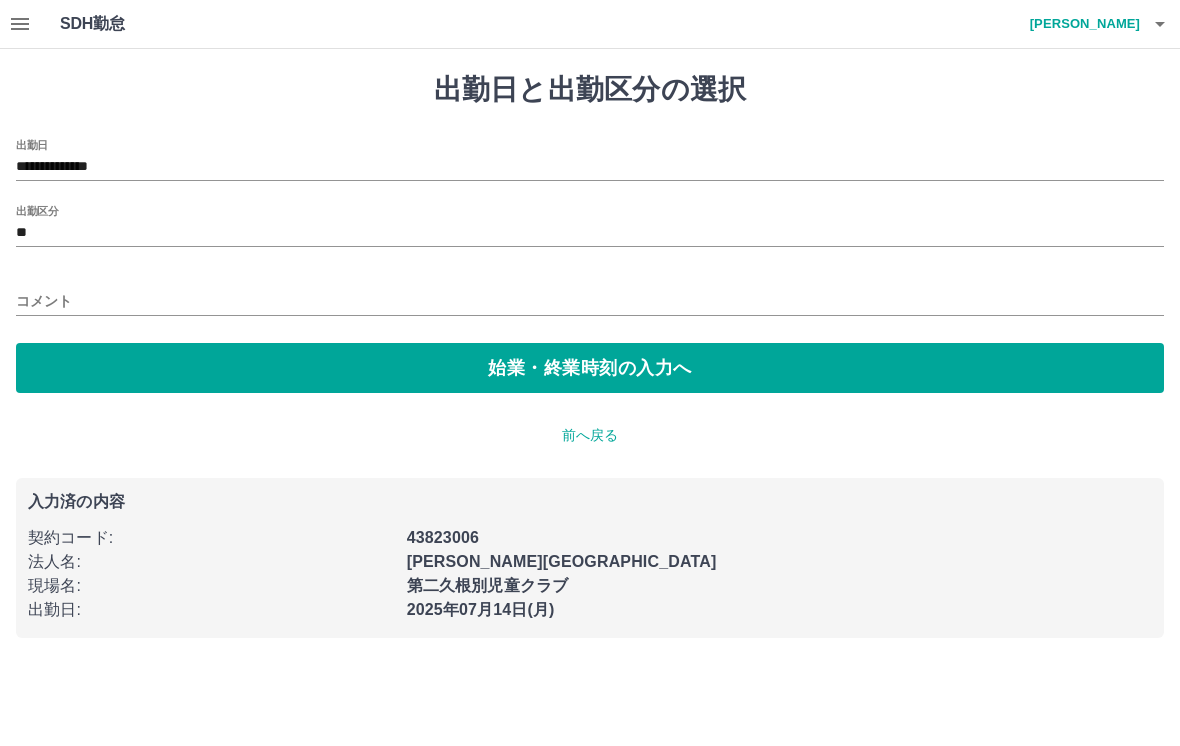 click on "始業・終業時刻の入力へ" at bounding box center (590, 368) 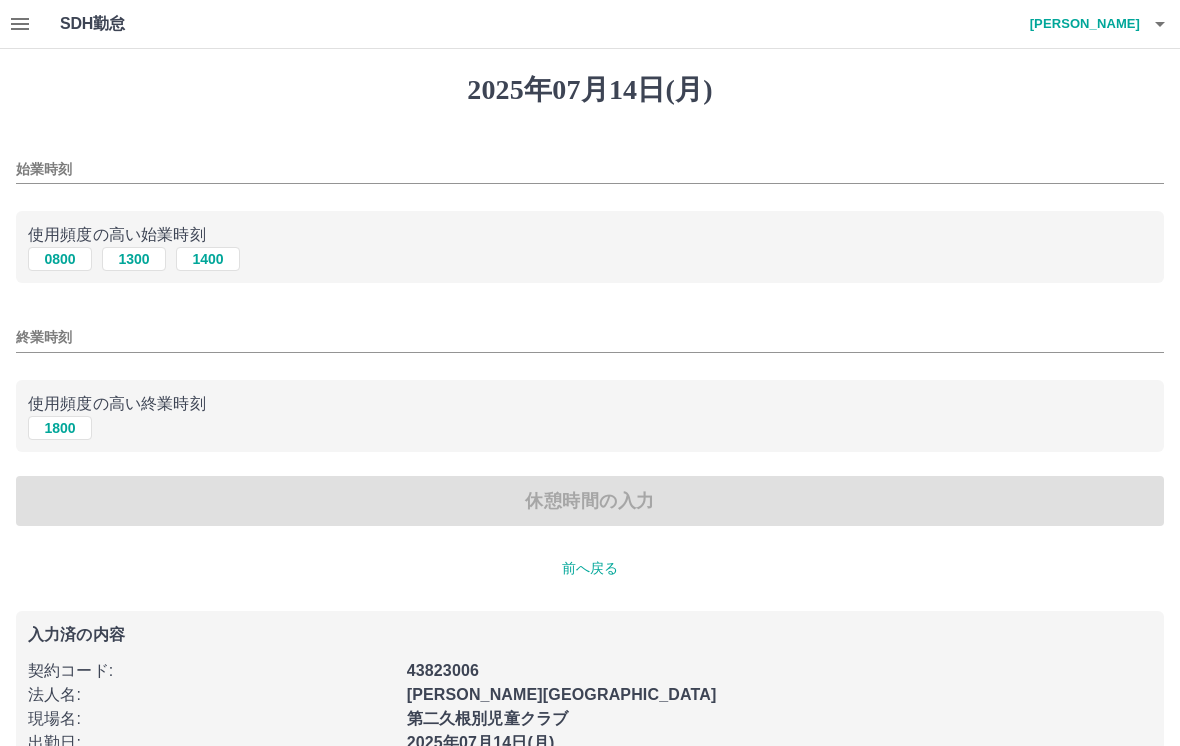 click on "1300" at bounding box center (134, 259) 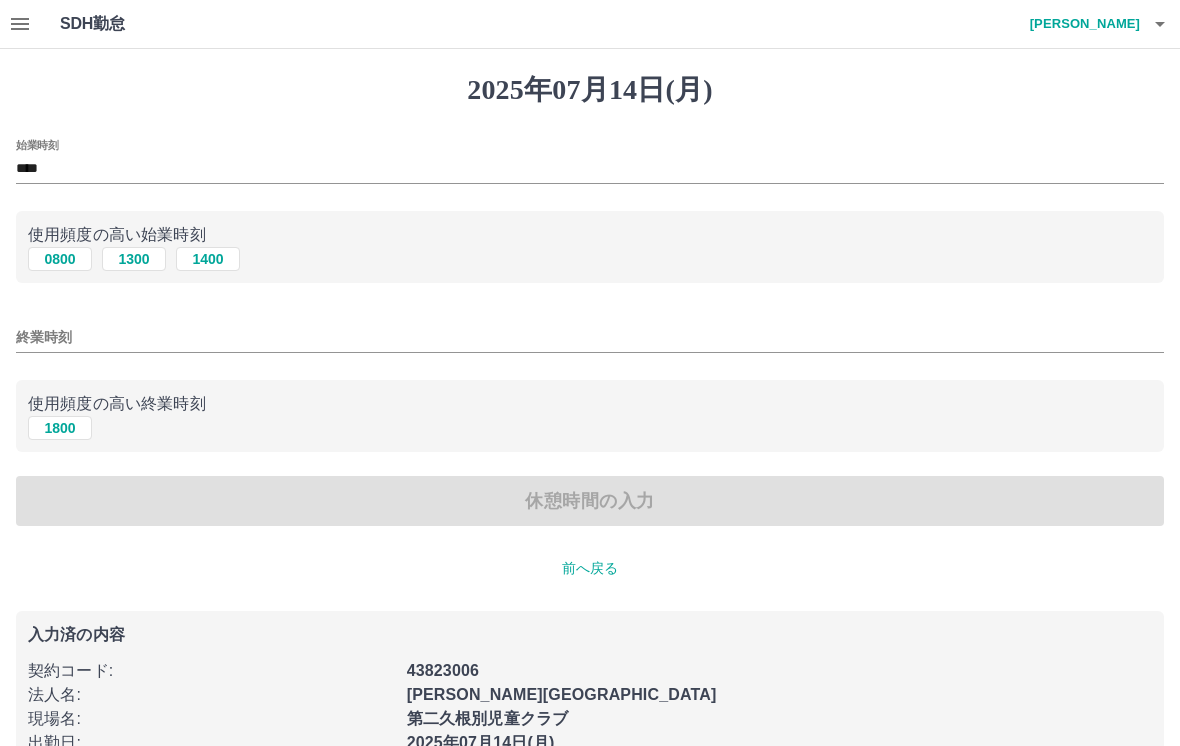 click on "1800" at bounding box center (60, 428) 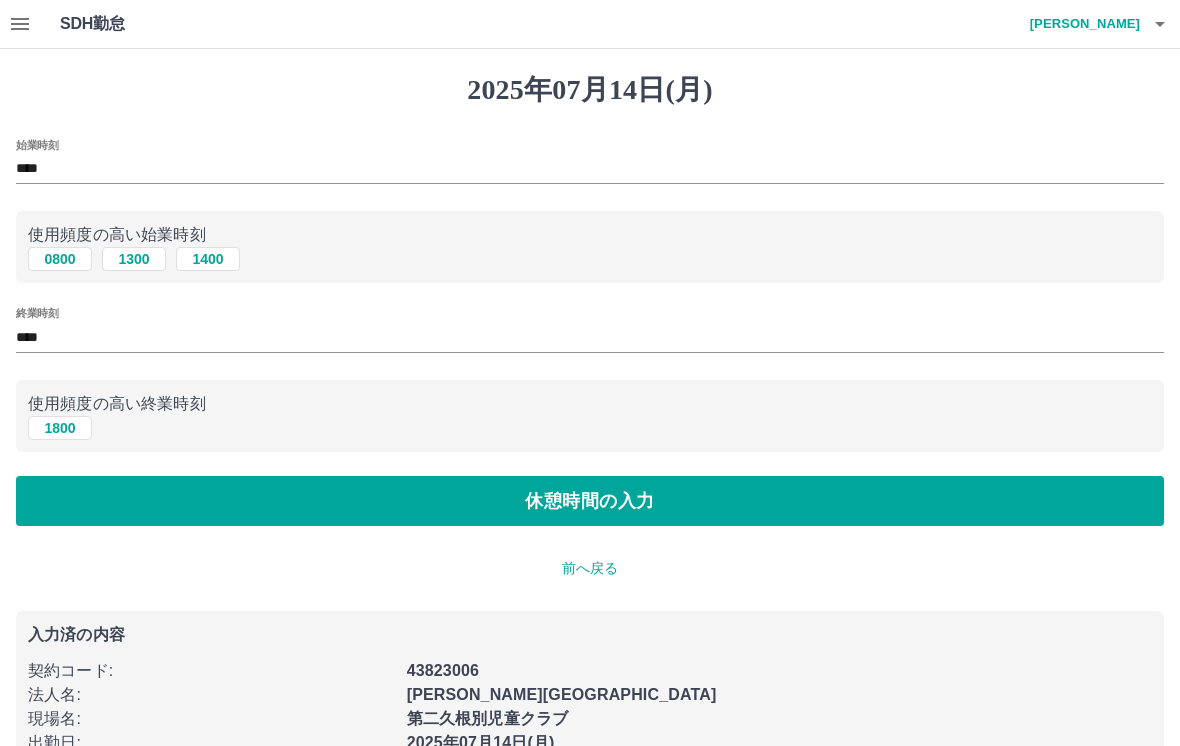 click on "休憩時間の入力" at bounding box center [590, 501] 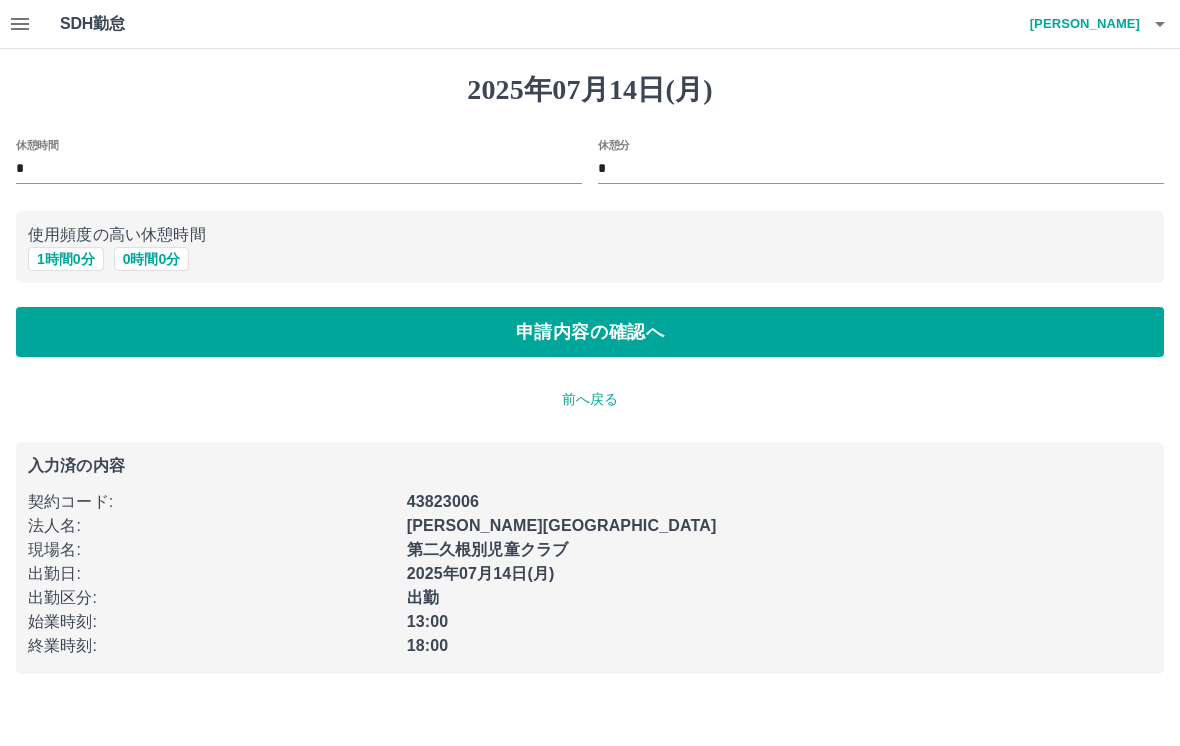 click on "0 時間 0 分" at bounding box center [152, 259] 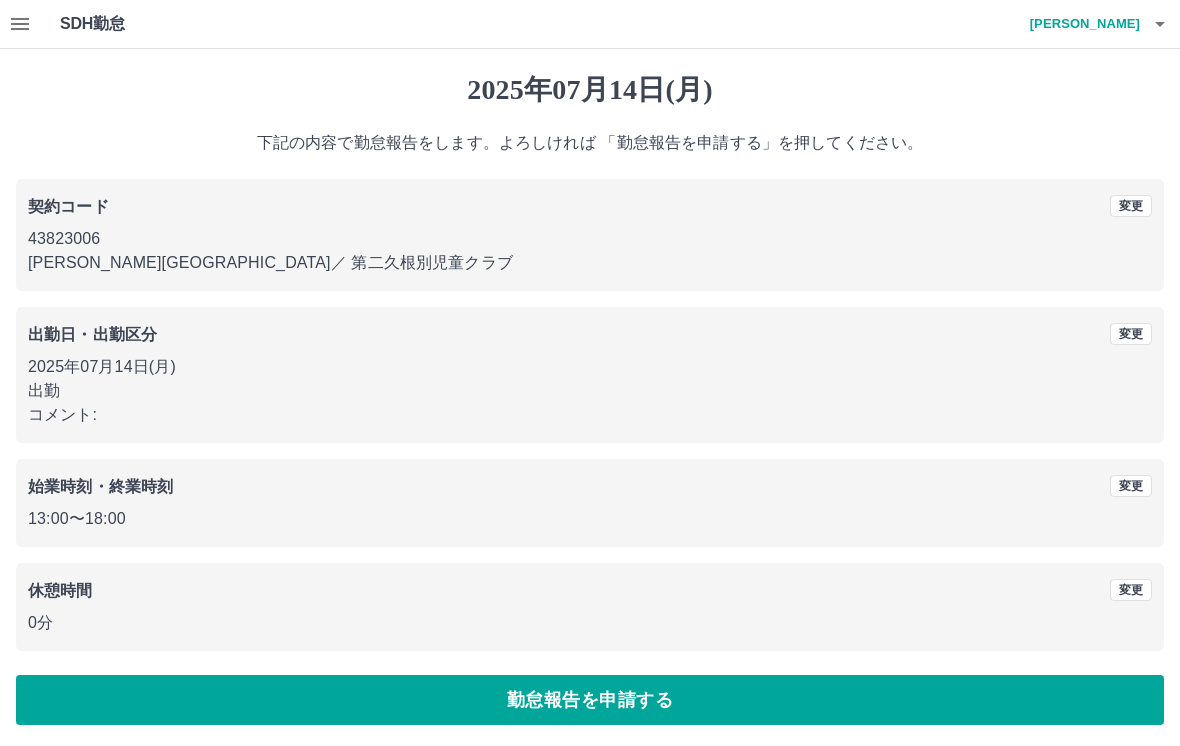 click on "勤怠報告を申請する" at bounding box center [590, 700] 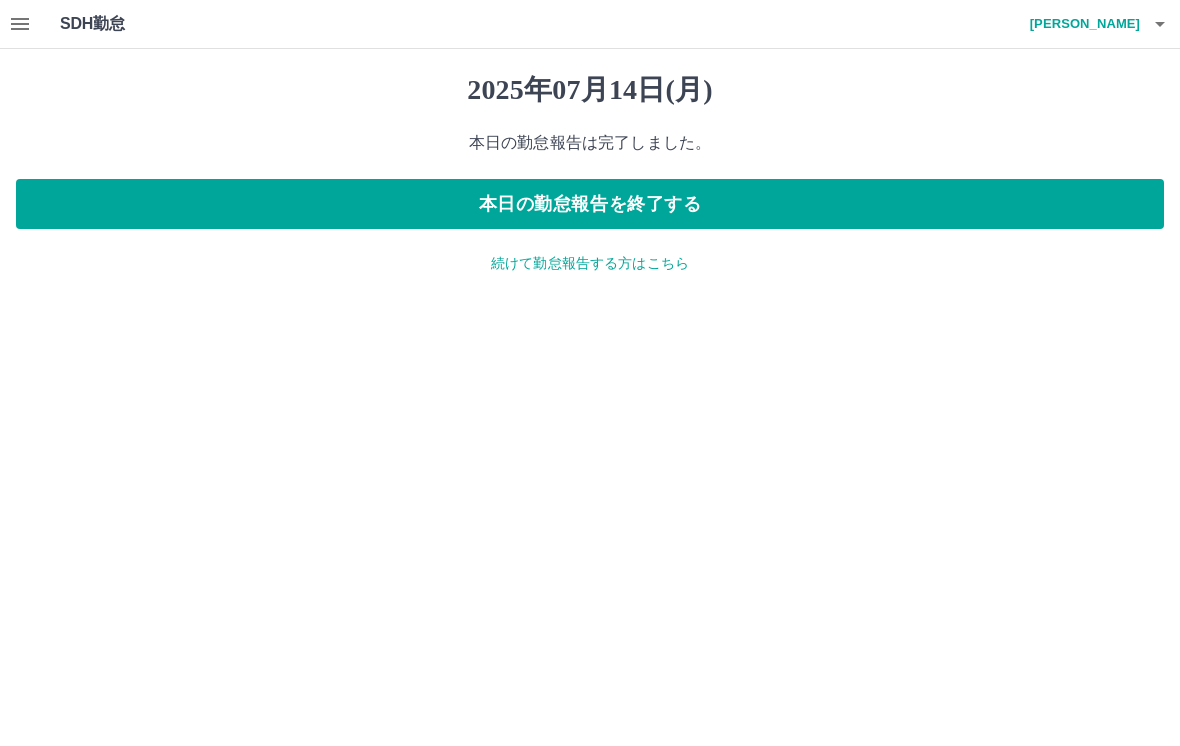 click on "続けて勤怠報告する方はこちら" at bounding box center [590, 263] 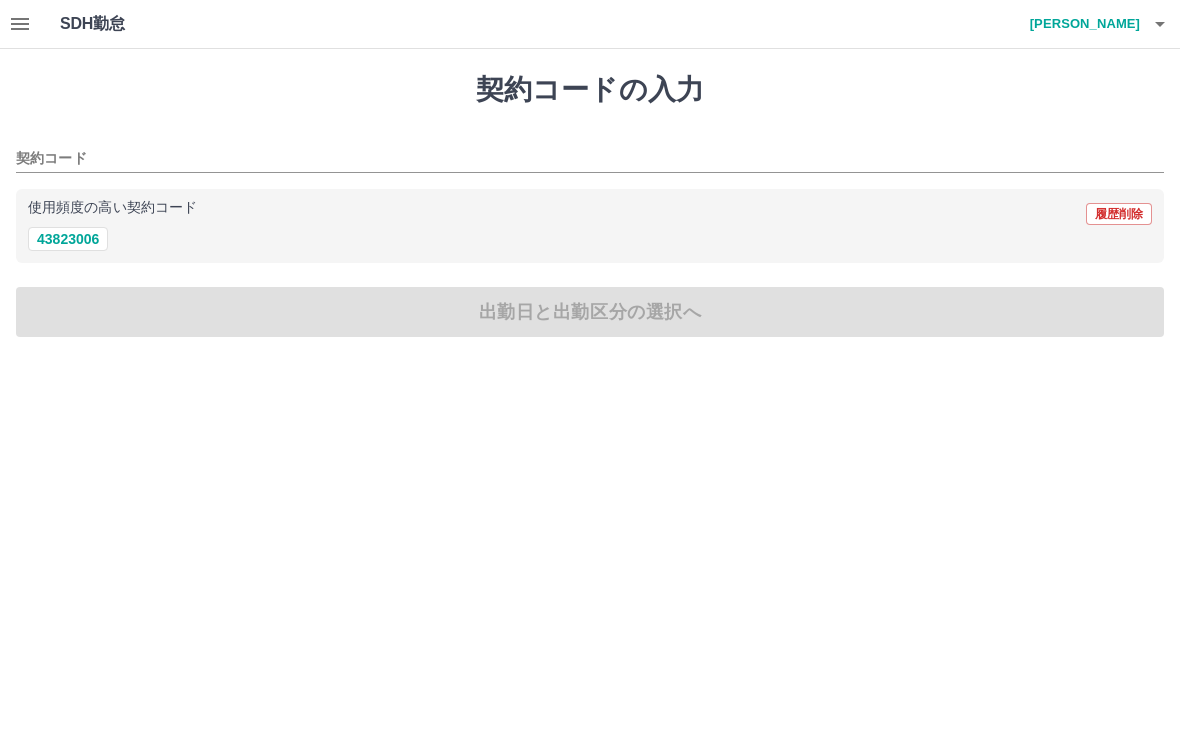 click on "43823006" at bounding box center (68, 239) 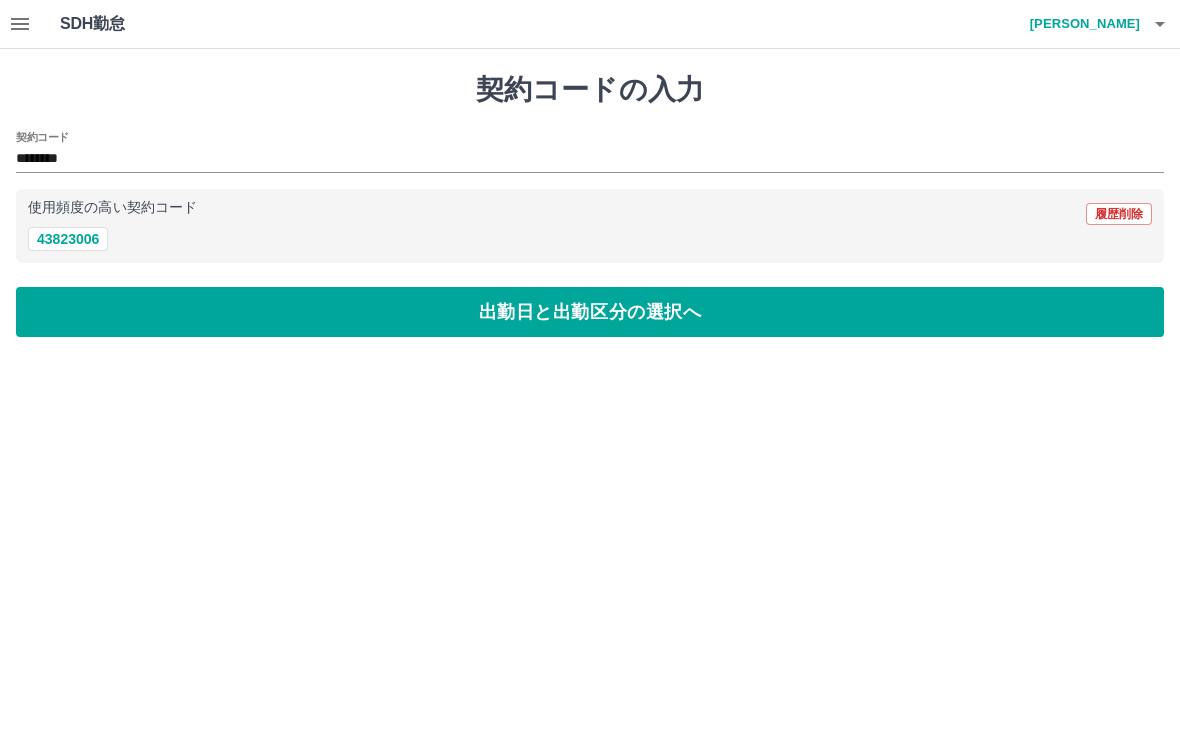 click on "出勤日と出勤区分の選択へ" at bounding box center [590, 312] 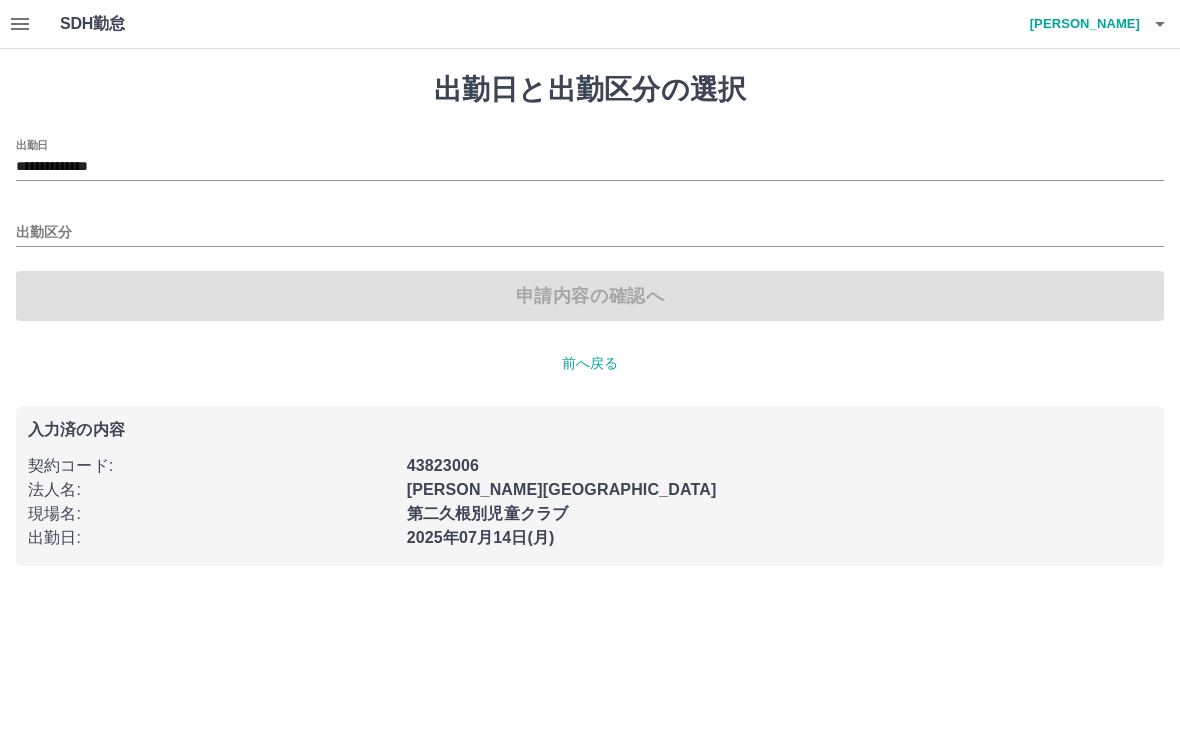 click on "**********" at bounding box center (590, 160) 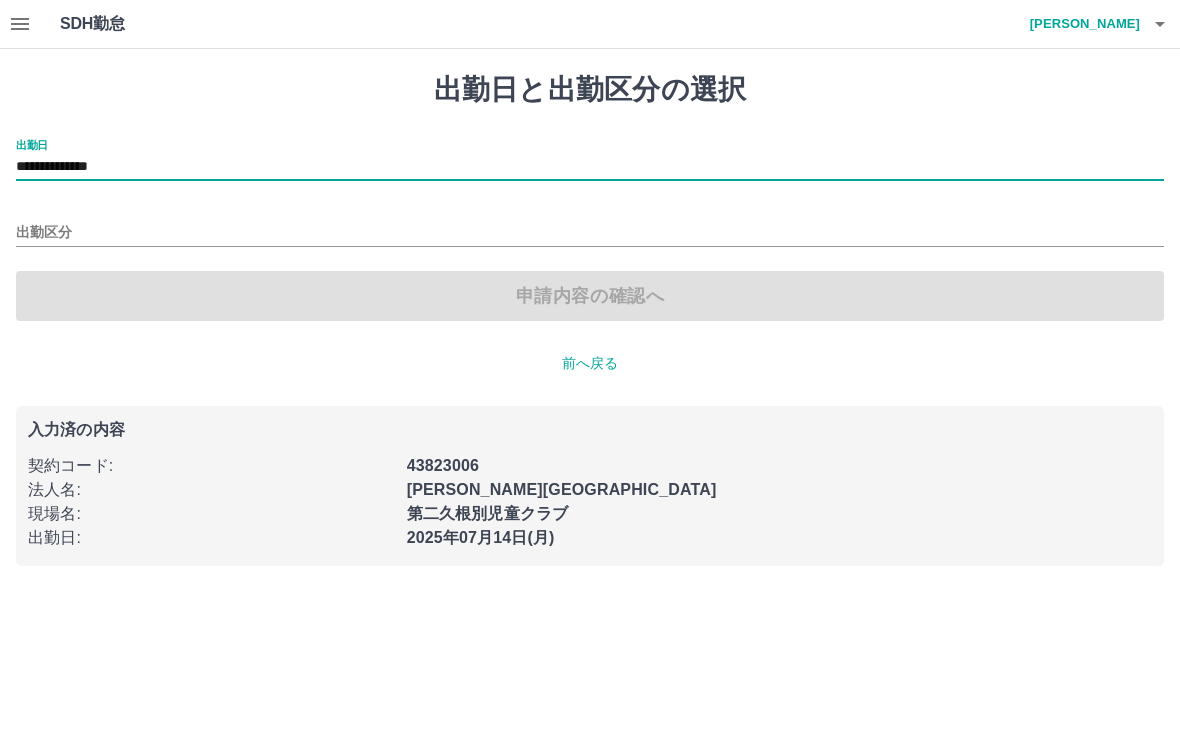 click on "**********" at bounding box center [590, 160] 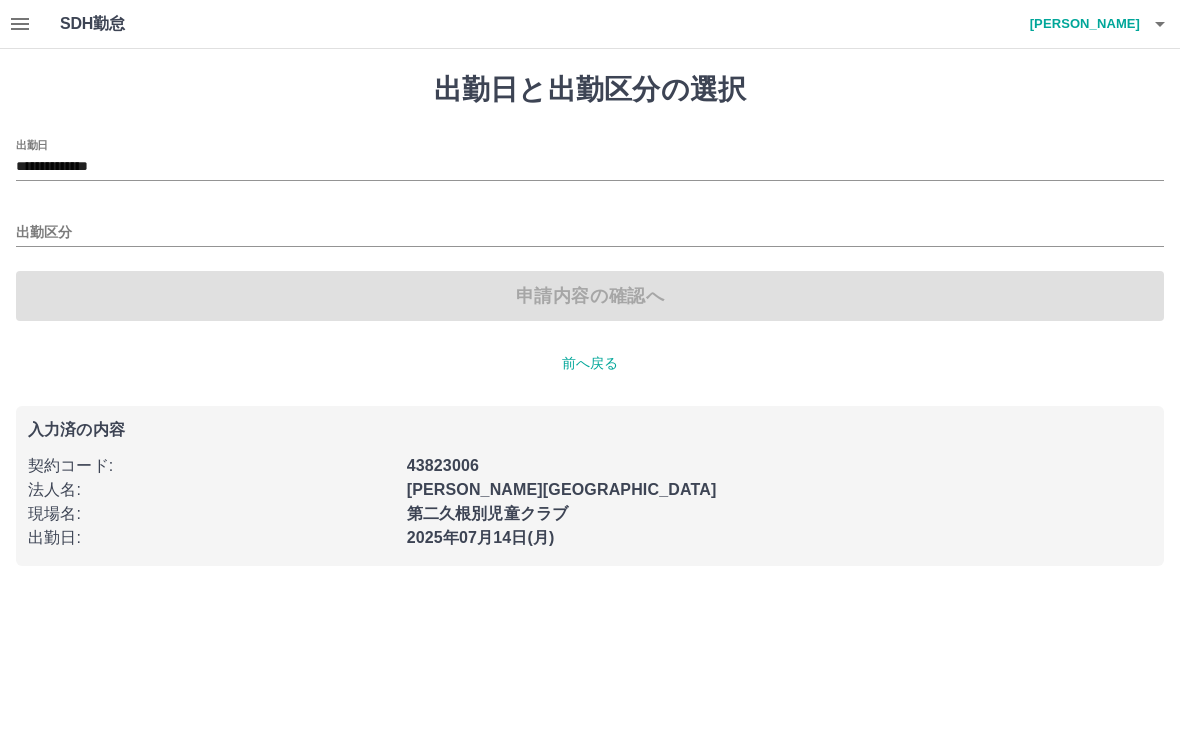 click on "出勤日" at bounding box center (32, 144) 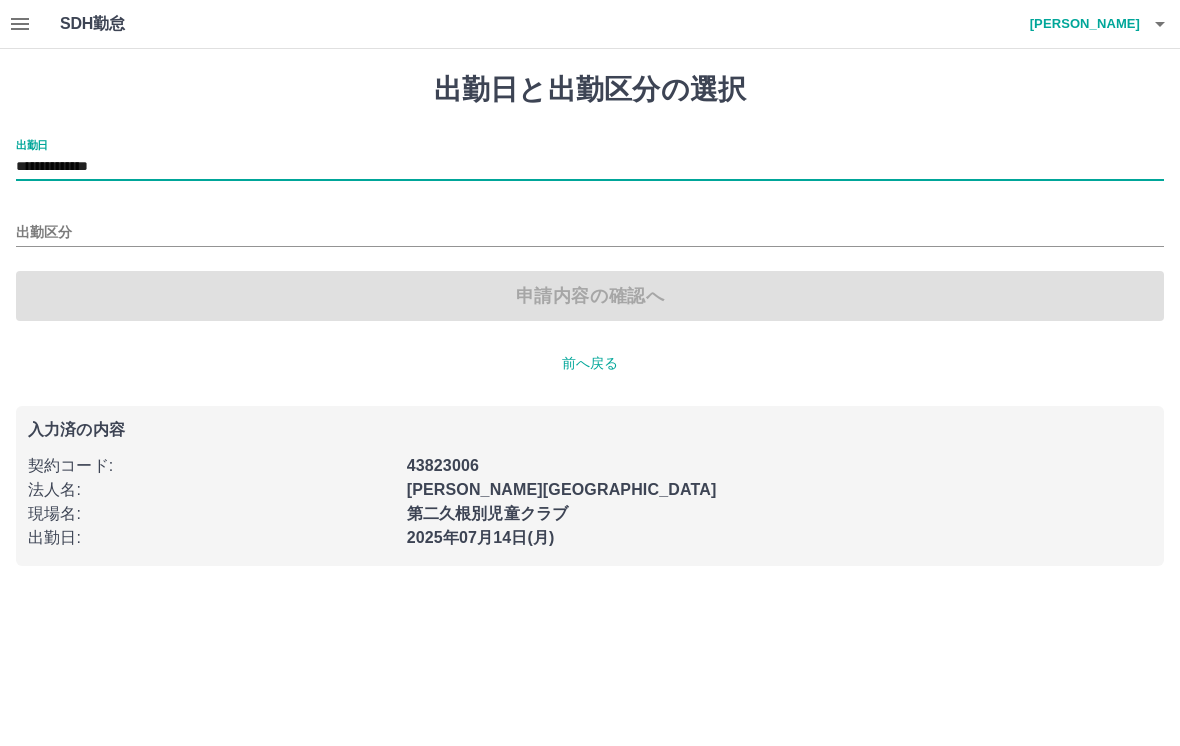 click on "**********" at bounding box center (590, 160) 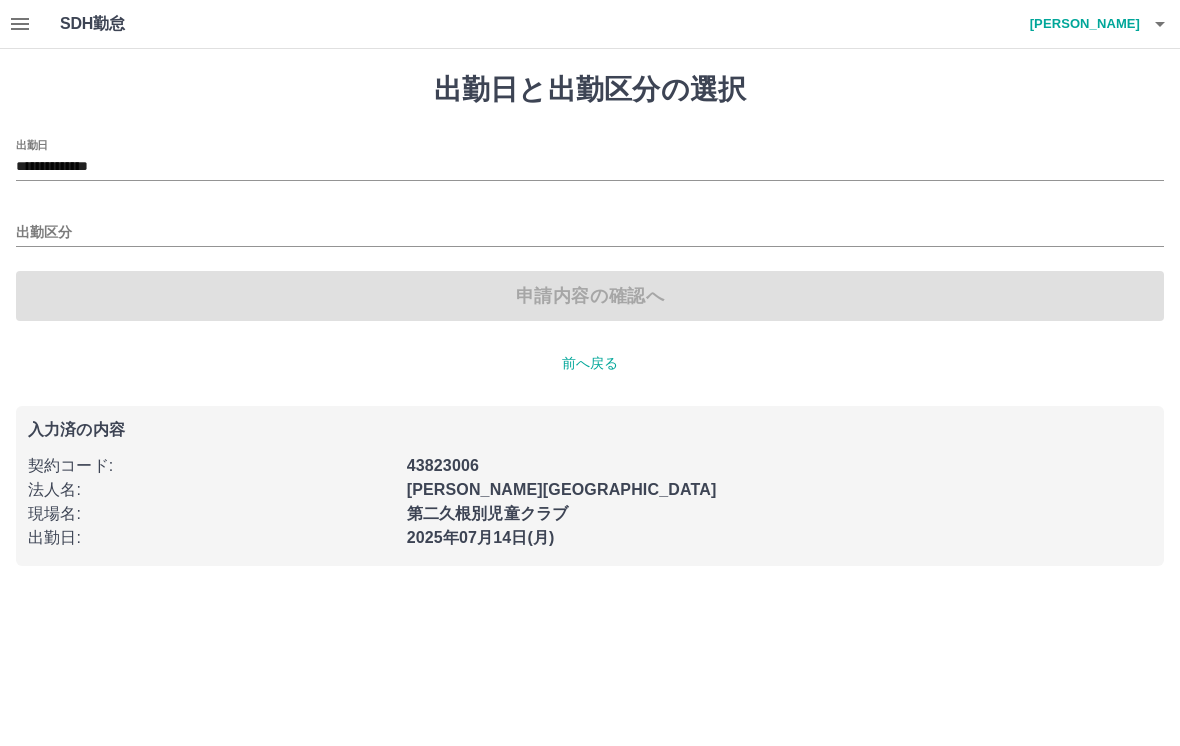 click on "**********" at bounding box center (590, 160) 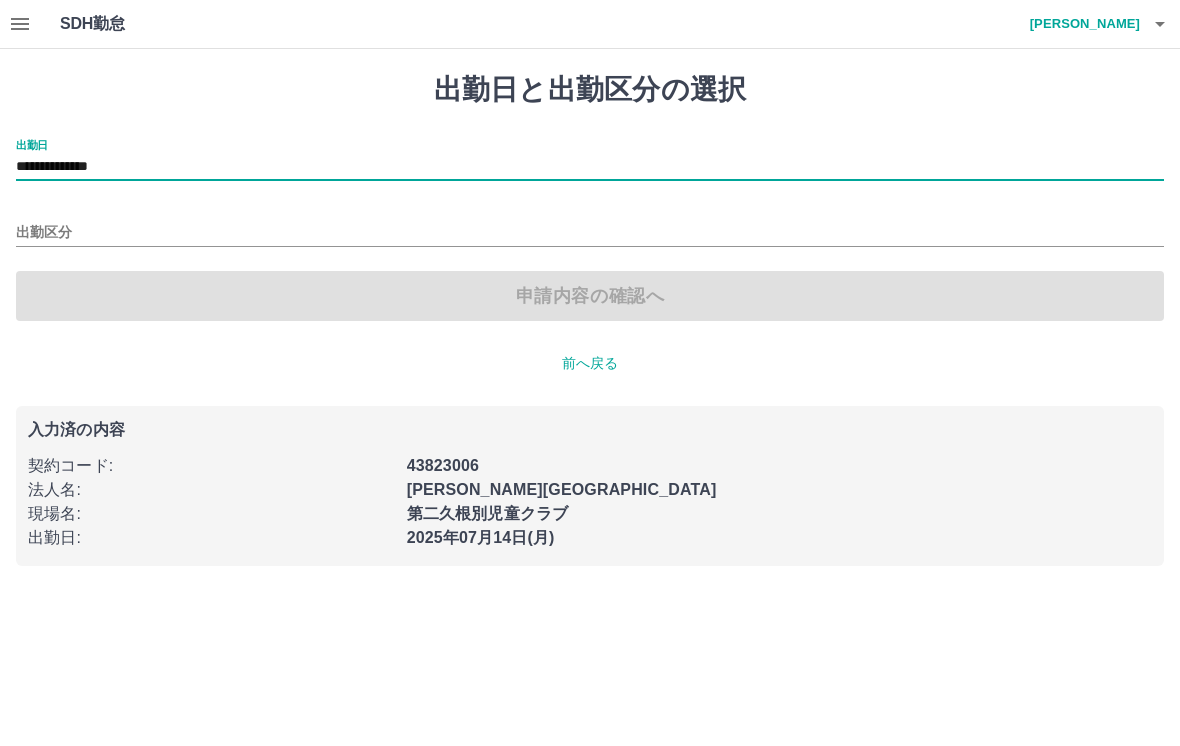click on "**********" at bounding box center [590, 160] 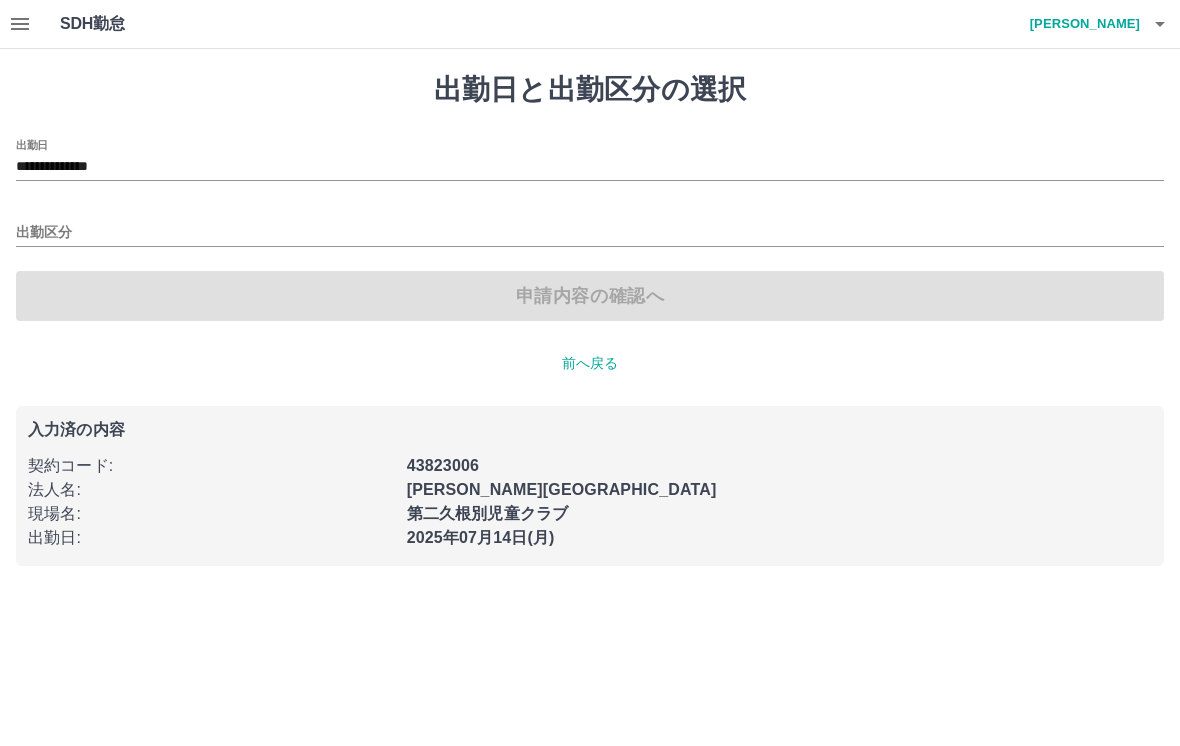 click on "**********" at bounding box center [590, 167] 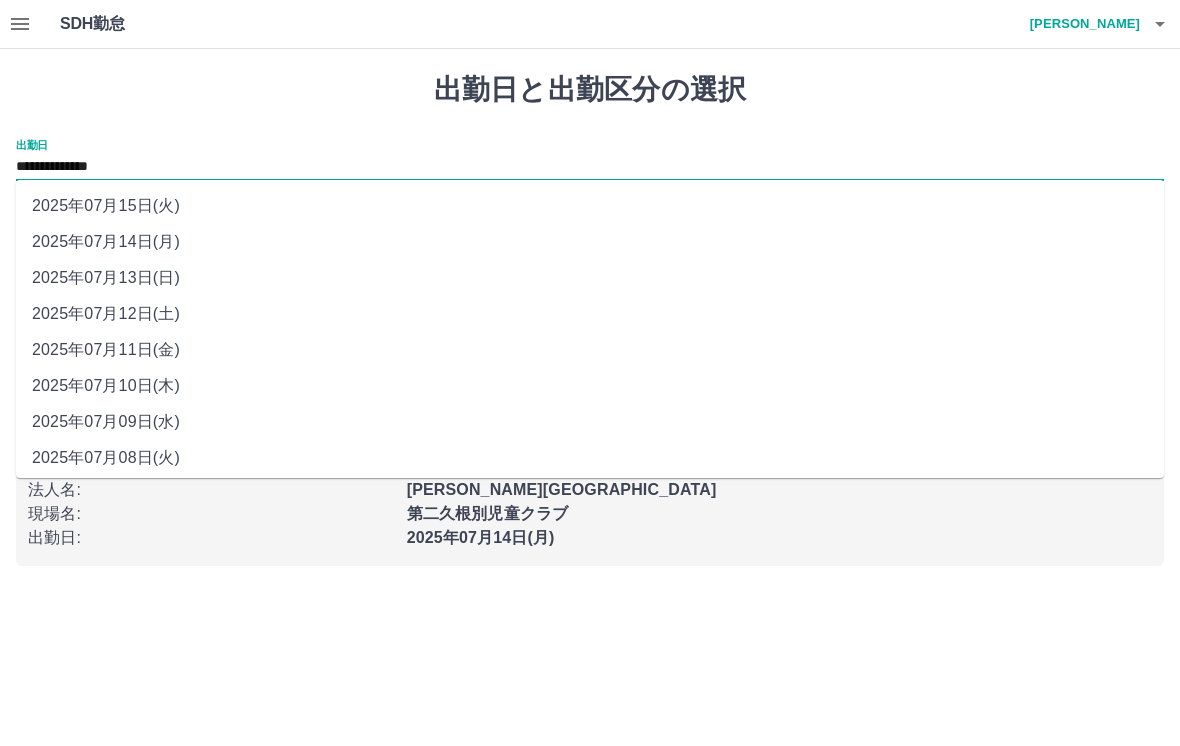 click on "2025年07月12日(土)" at bounding box center [590, 314] 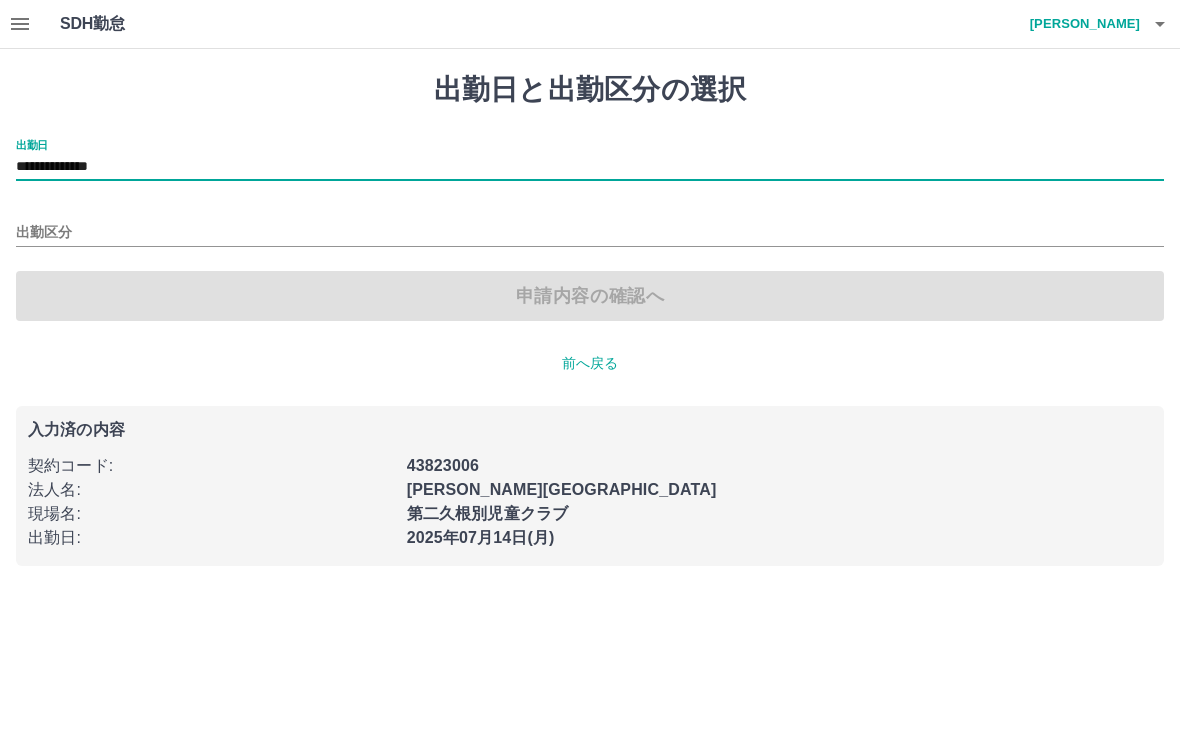 click on "出勤区分" at bounding box center [590, 233] 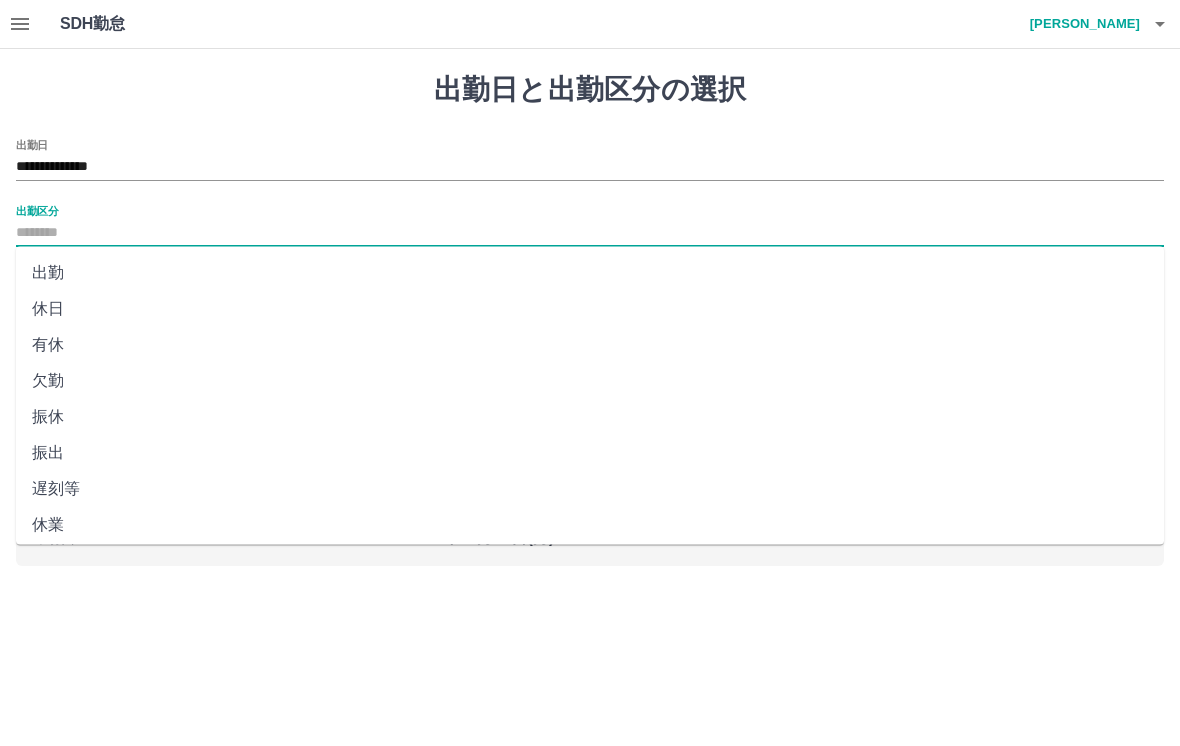 click on "出勤" at bounding box center [590, 273] 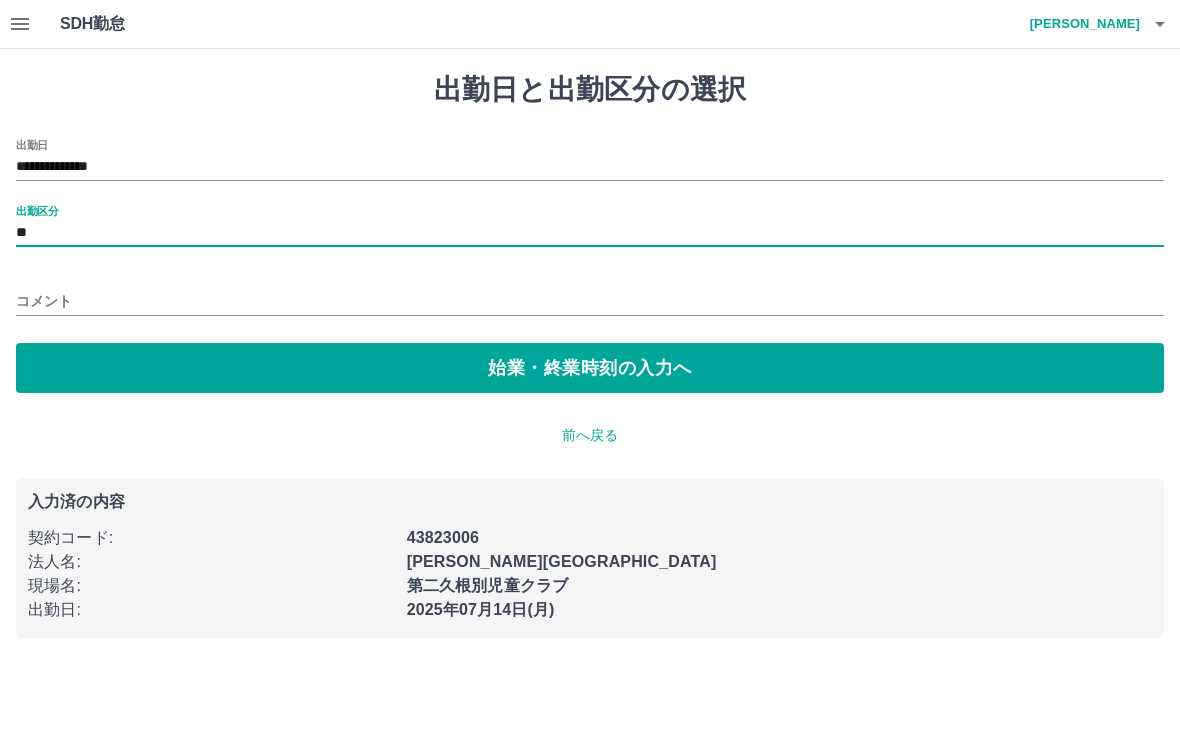 type on "**" 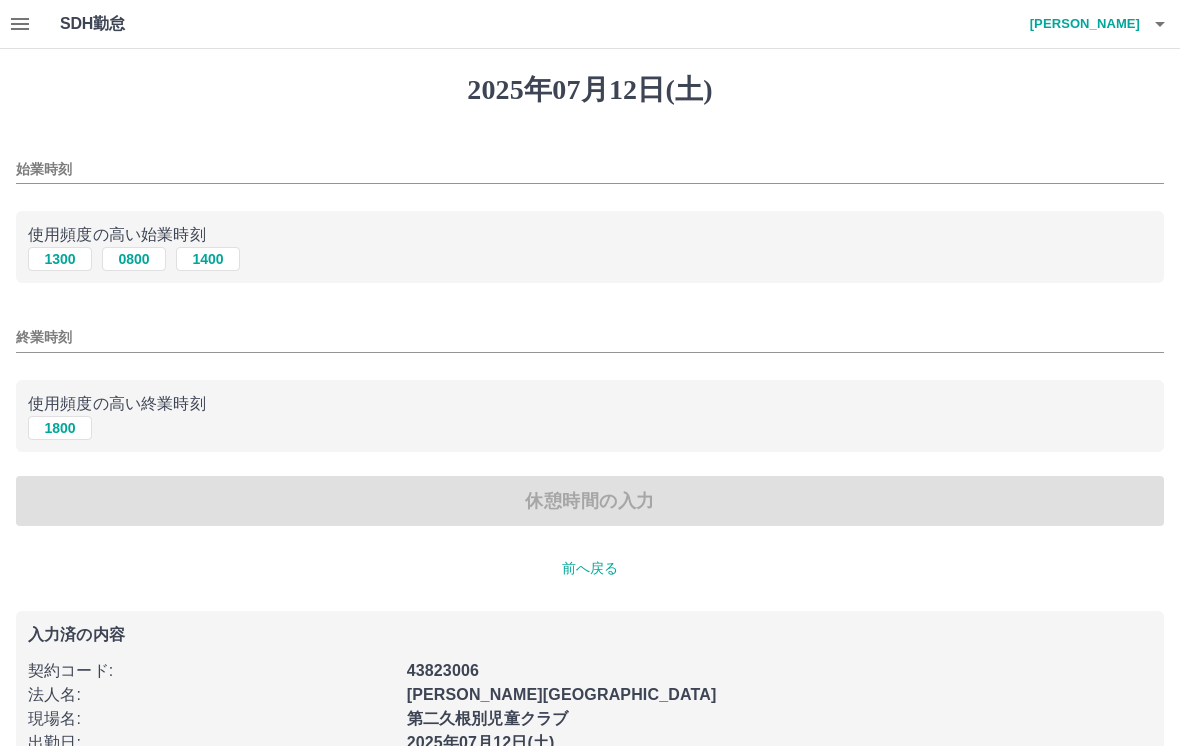 click on "1300" at bounding box center [60, 259] 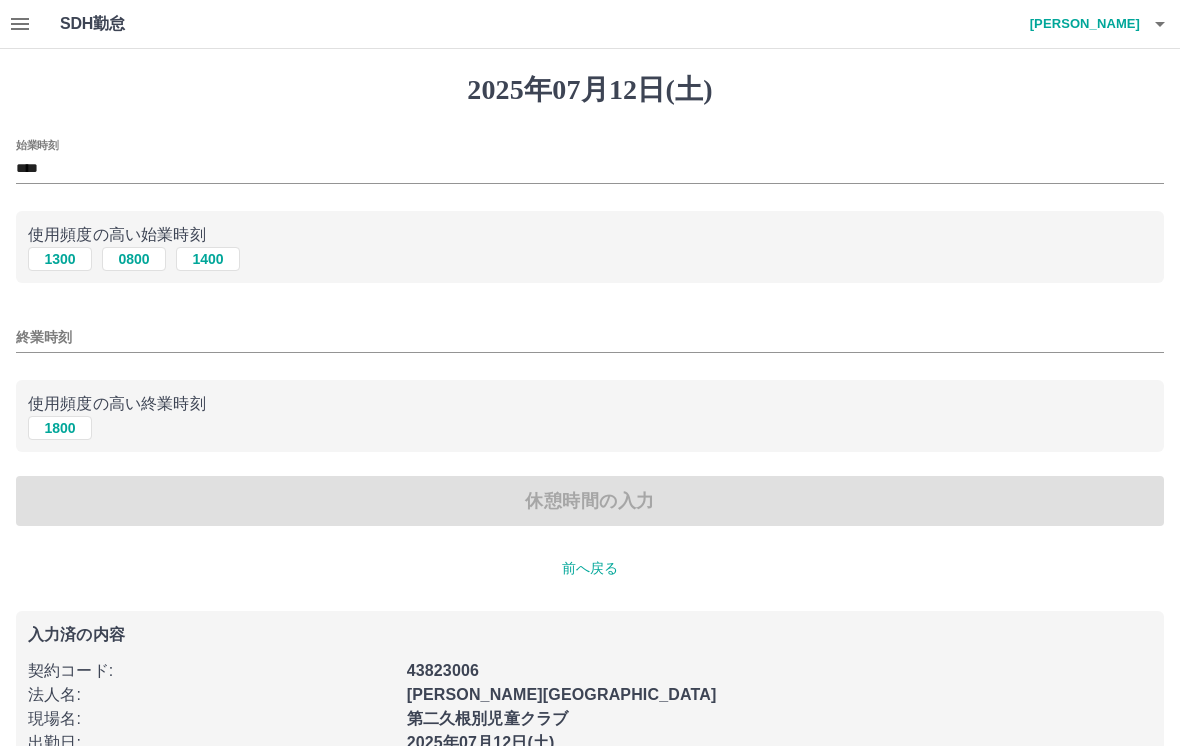 click on "1800" at bounding box center [60, 428] 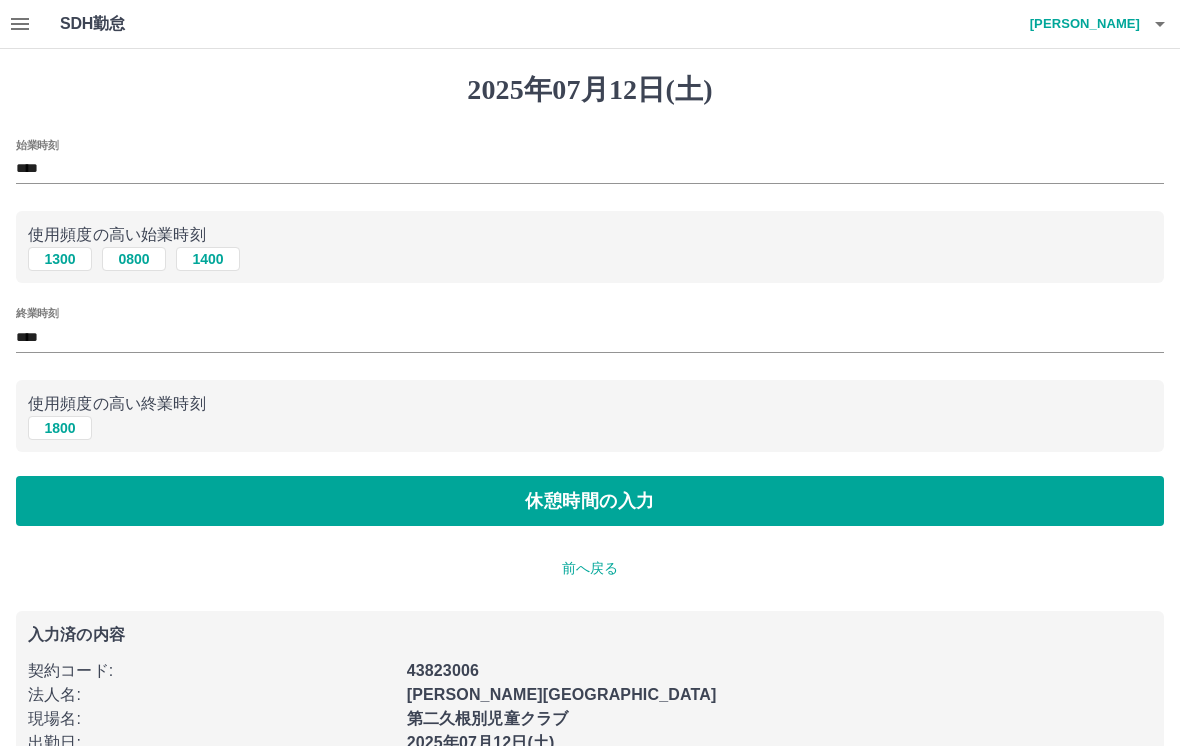 click on "休憩時間の入力" at bounding box center (590, 501) 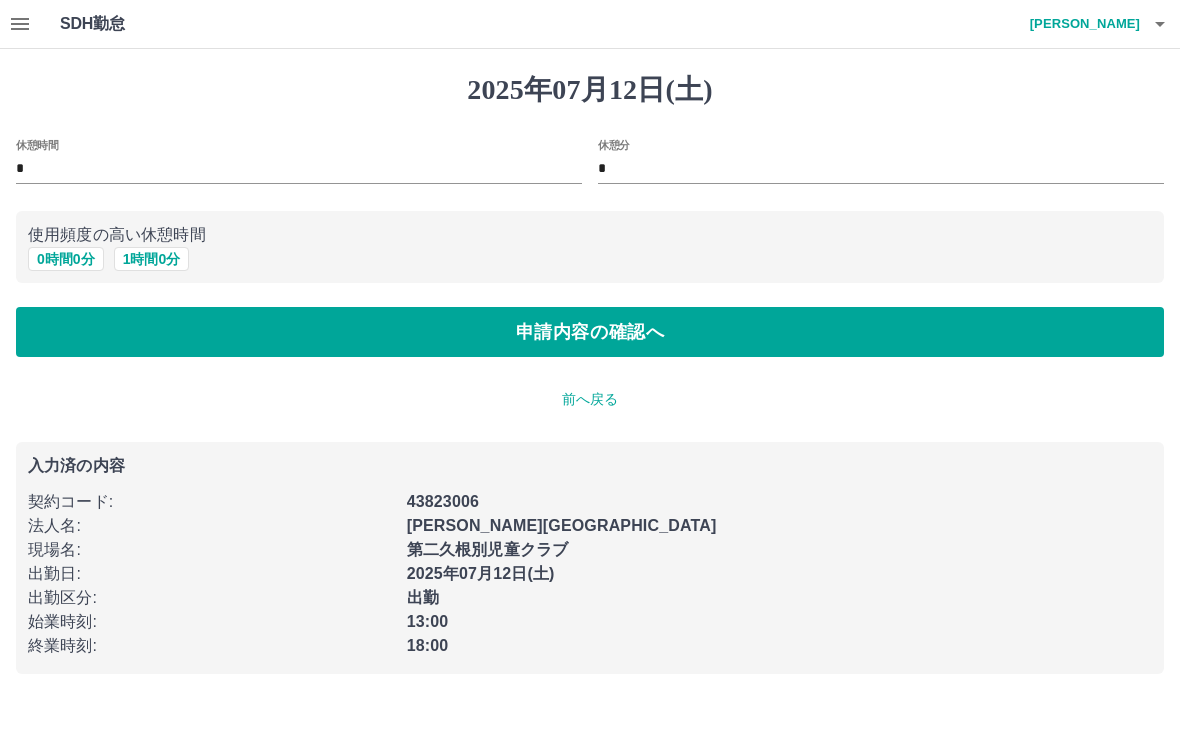 click on "0 時間 0 分" at bounding box center (66, 259) 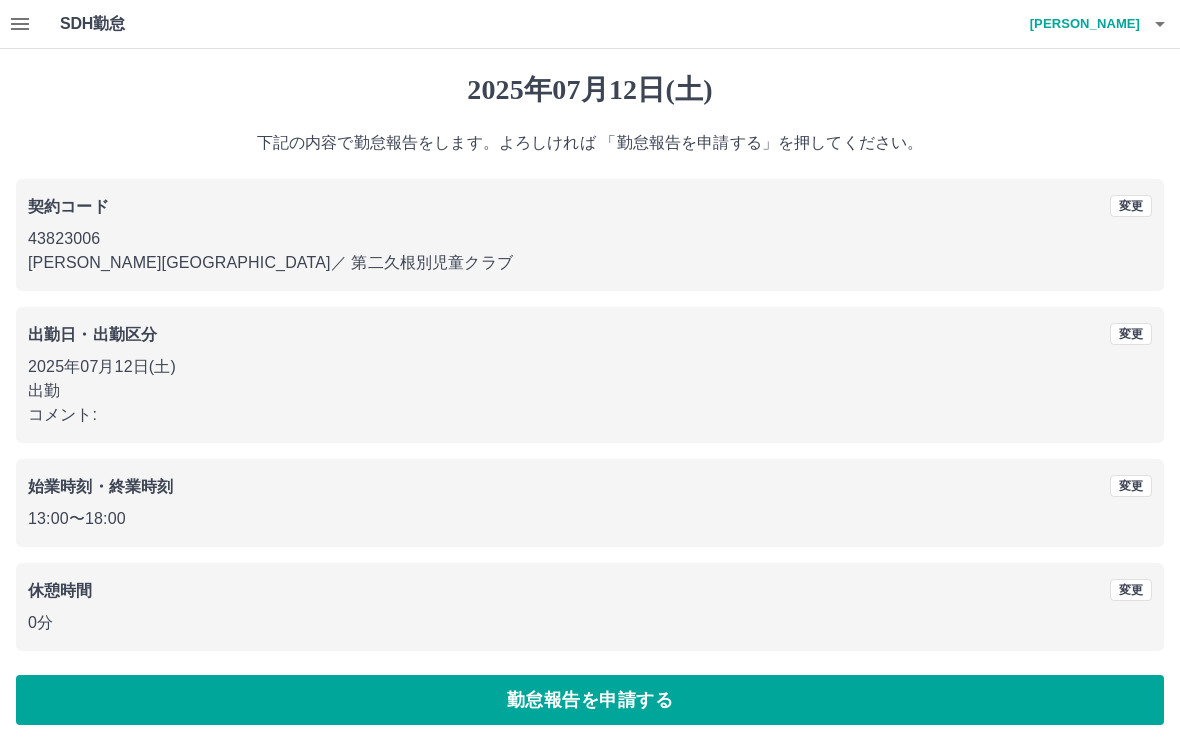 click on "勤怠報告を申請する" at bounding box center [590, 700] 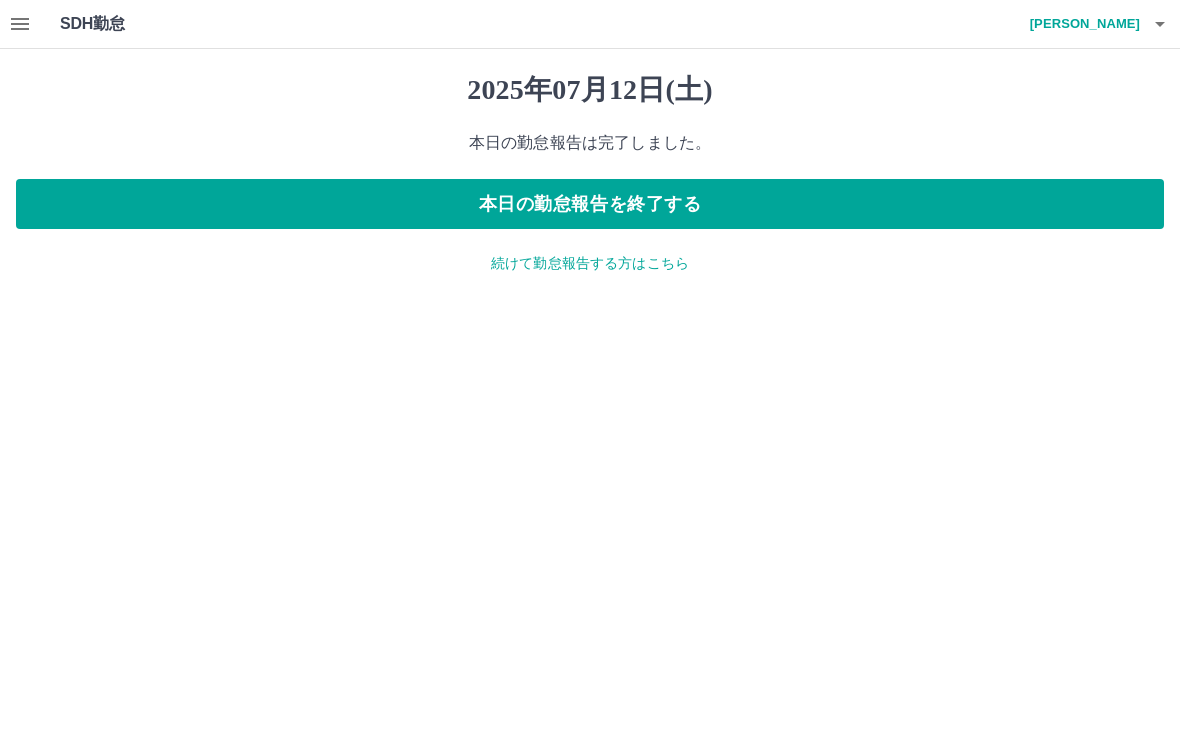 click on "続けて勤怠報告する方はこちら" at bounding box center [590, 263] 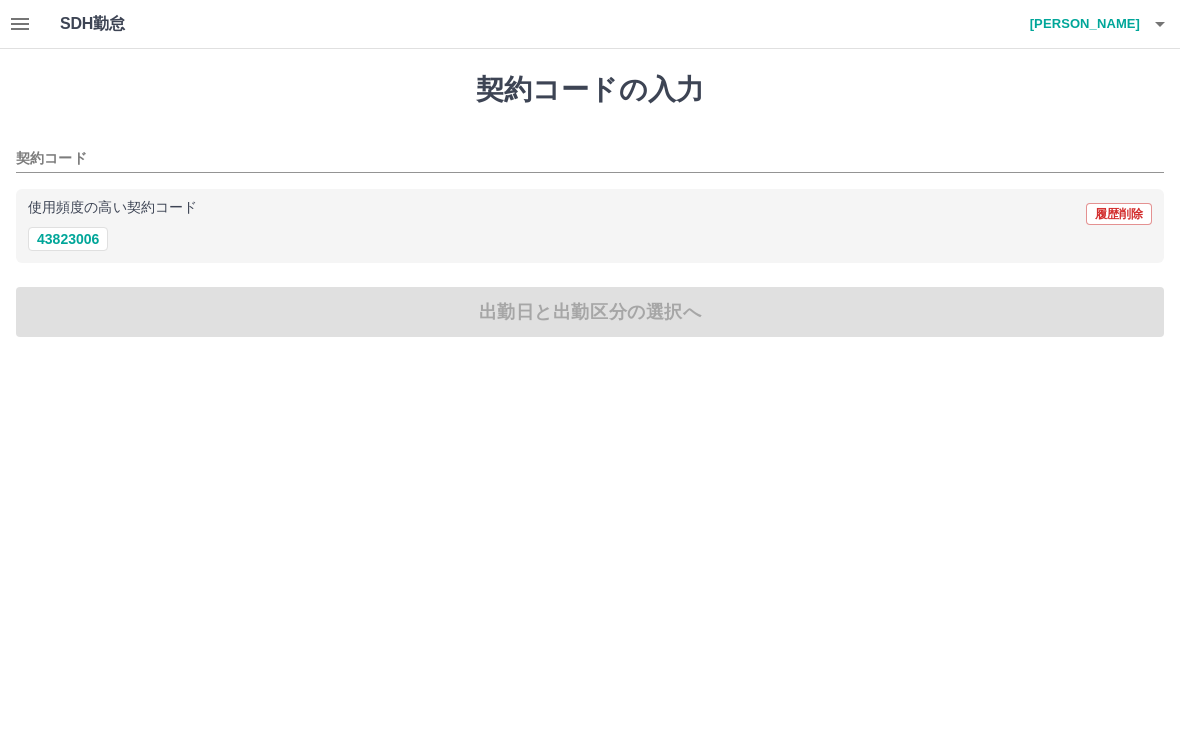 click on "43823006" at bounding box center (68, 239) 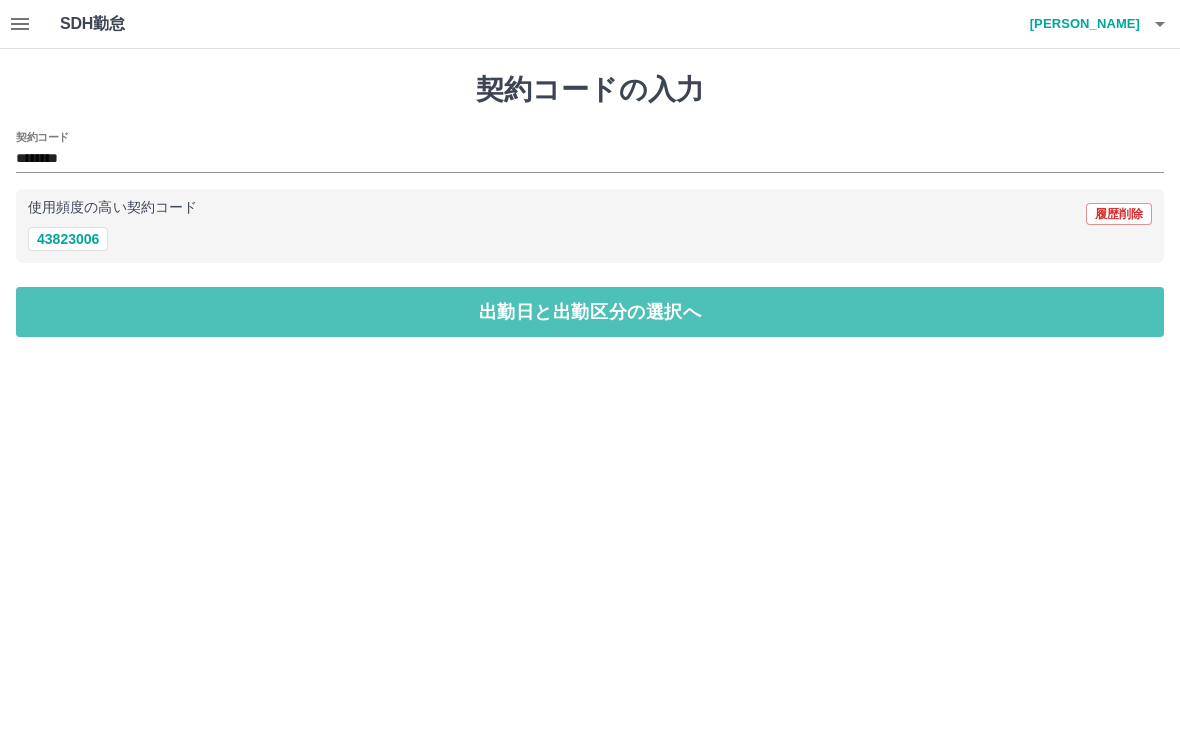 click on "出勤日と出勤区分の選択へ" at bounding box center [590, 312] 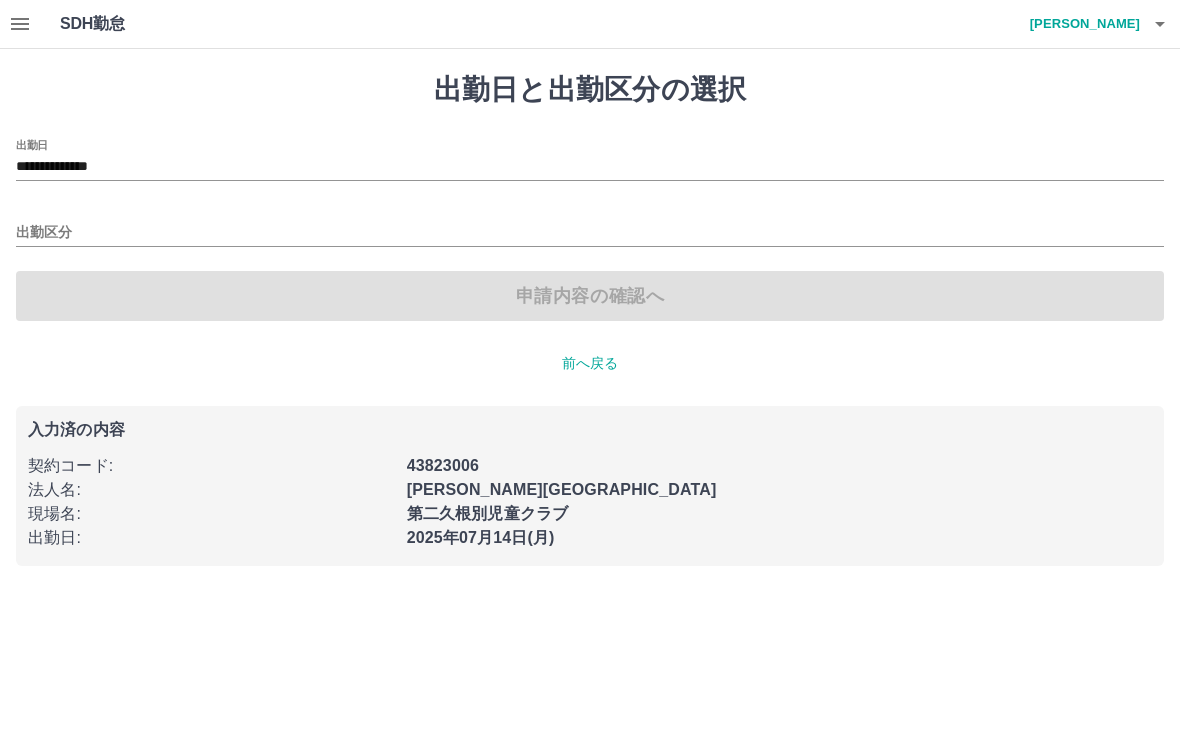 click on "**********" at bounding box center [590, 167] 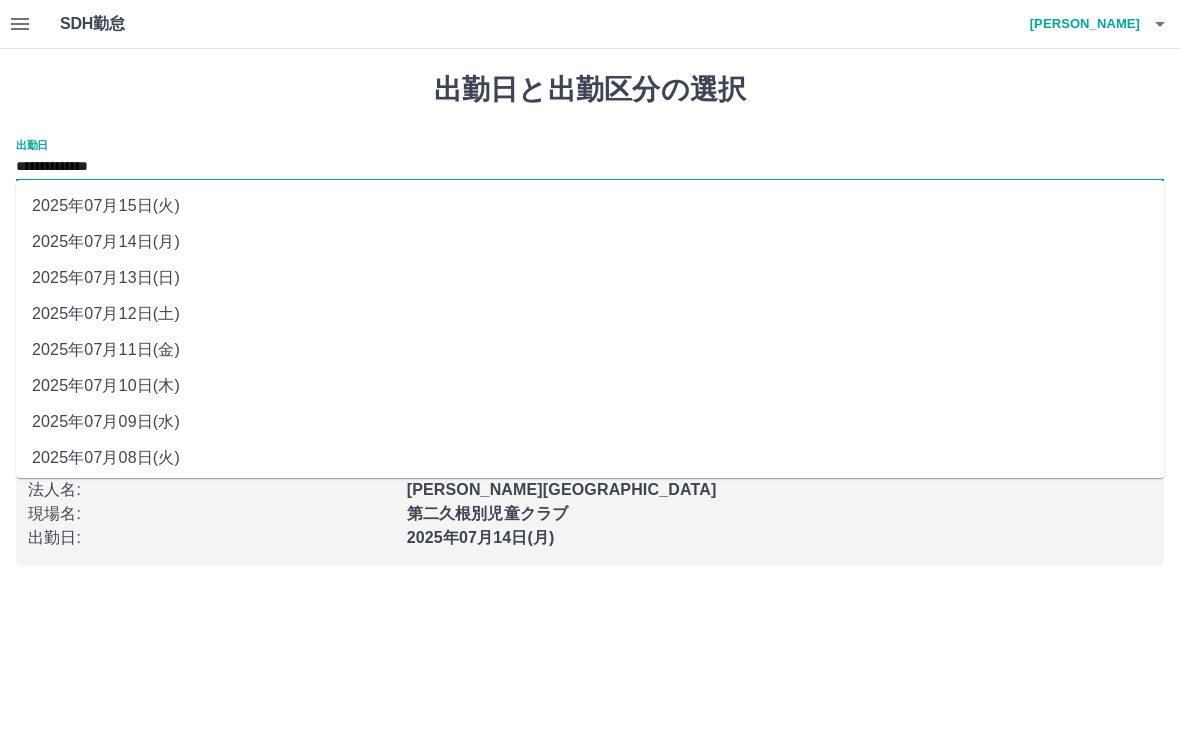 click on "2025年07月13日(日)" at bounding box center (590, 278) 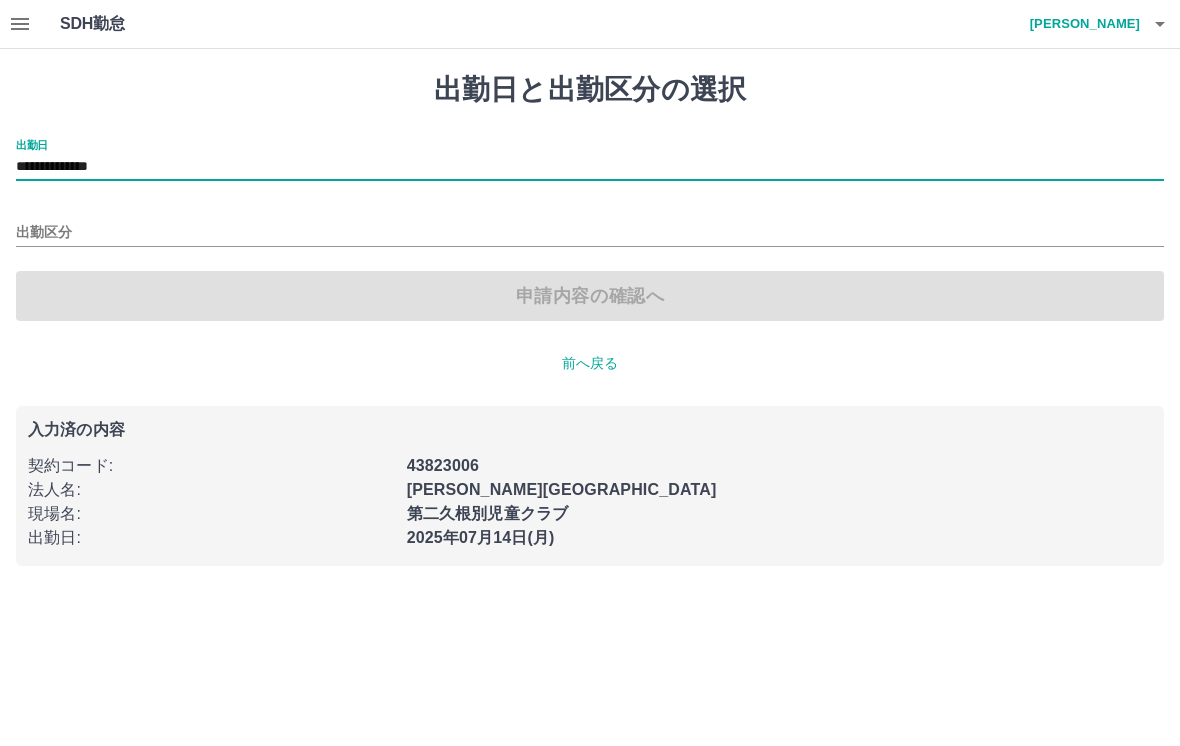 click on "出勤区分" at bounding box center [590, 233] 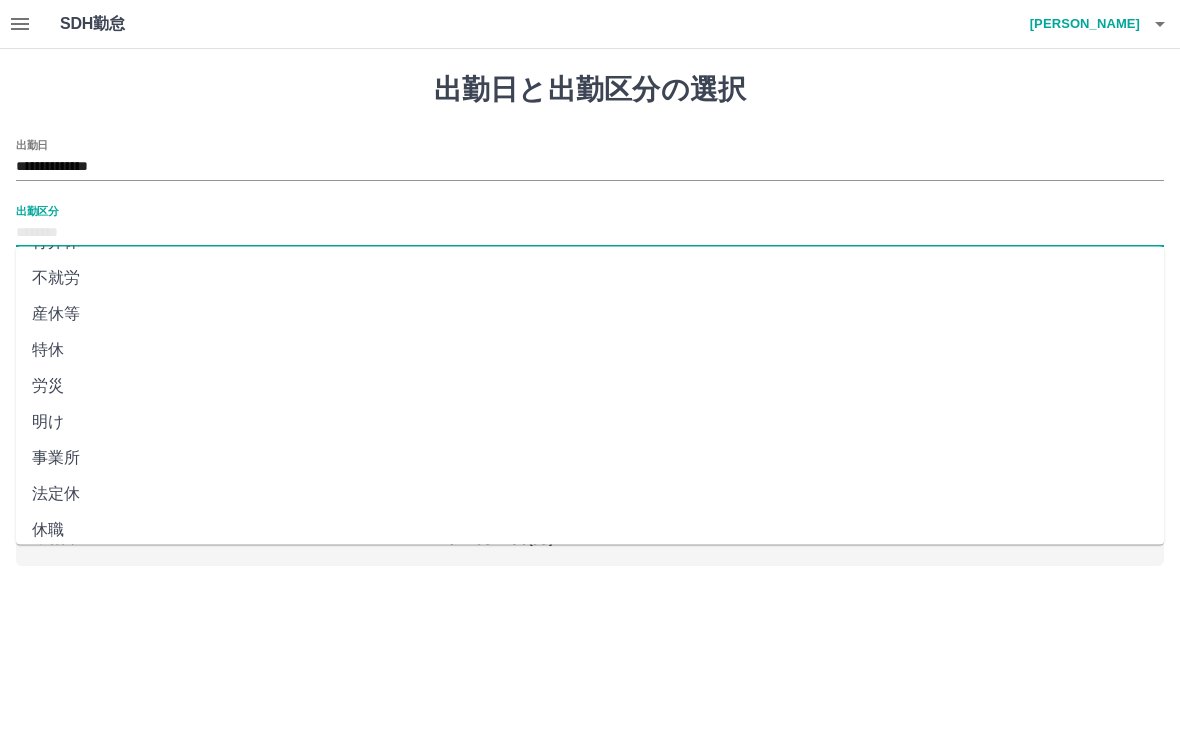 scroll, scrollTop: 353, scrollLeft: 0, axis: vertical 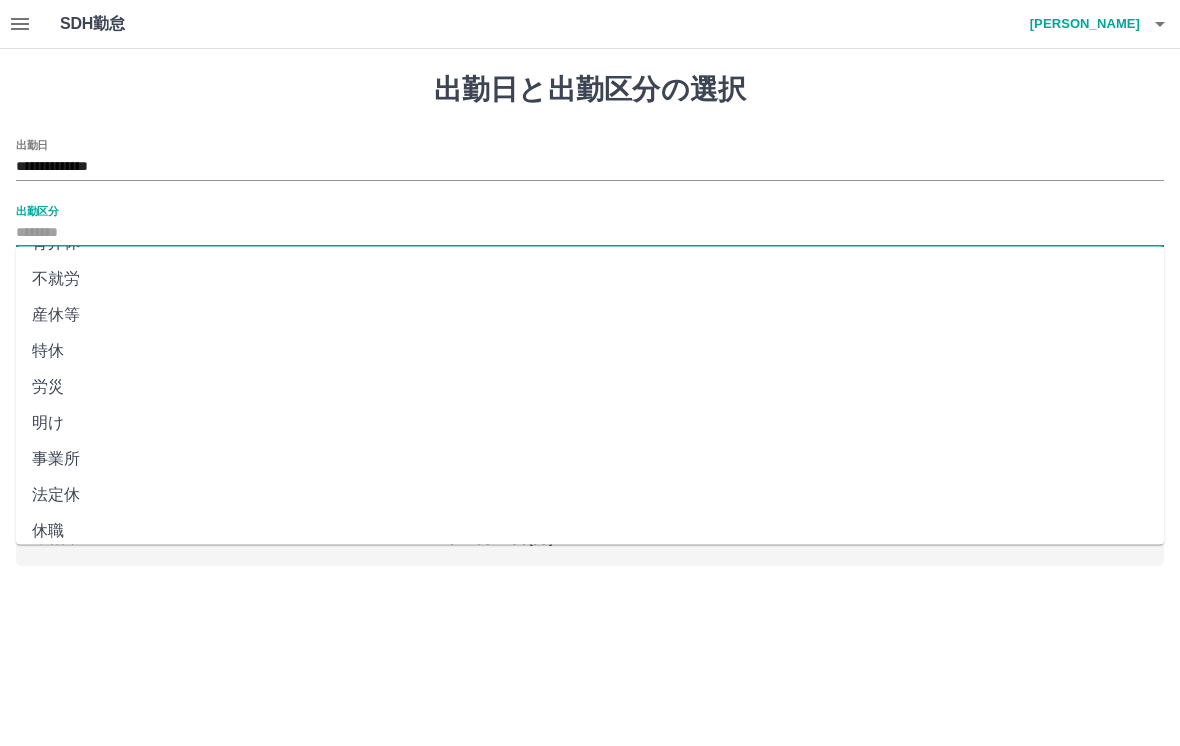 click on "法定休" at bounding box center [590, 496] 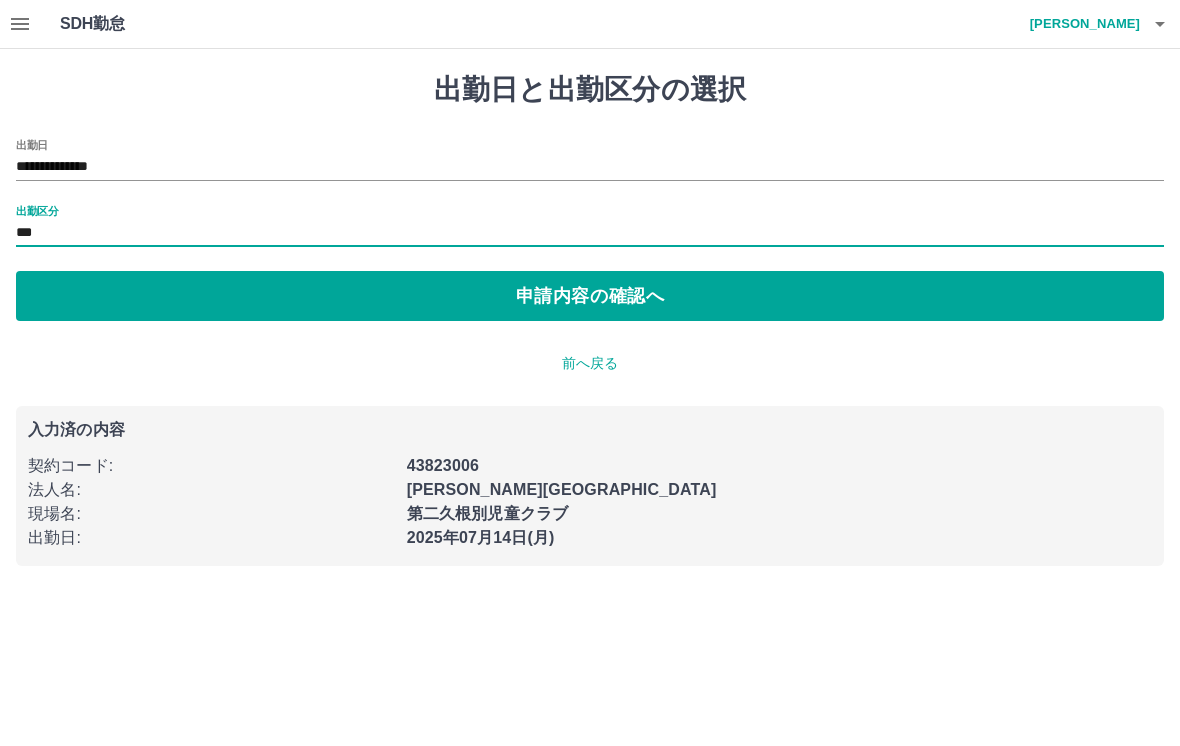 click on "申請内容の確認へ" at bounding box center (590, 296) 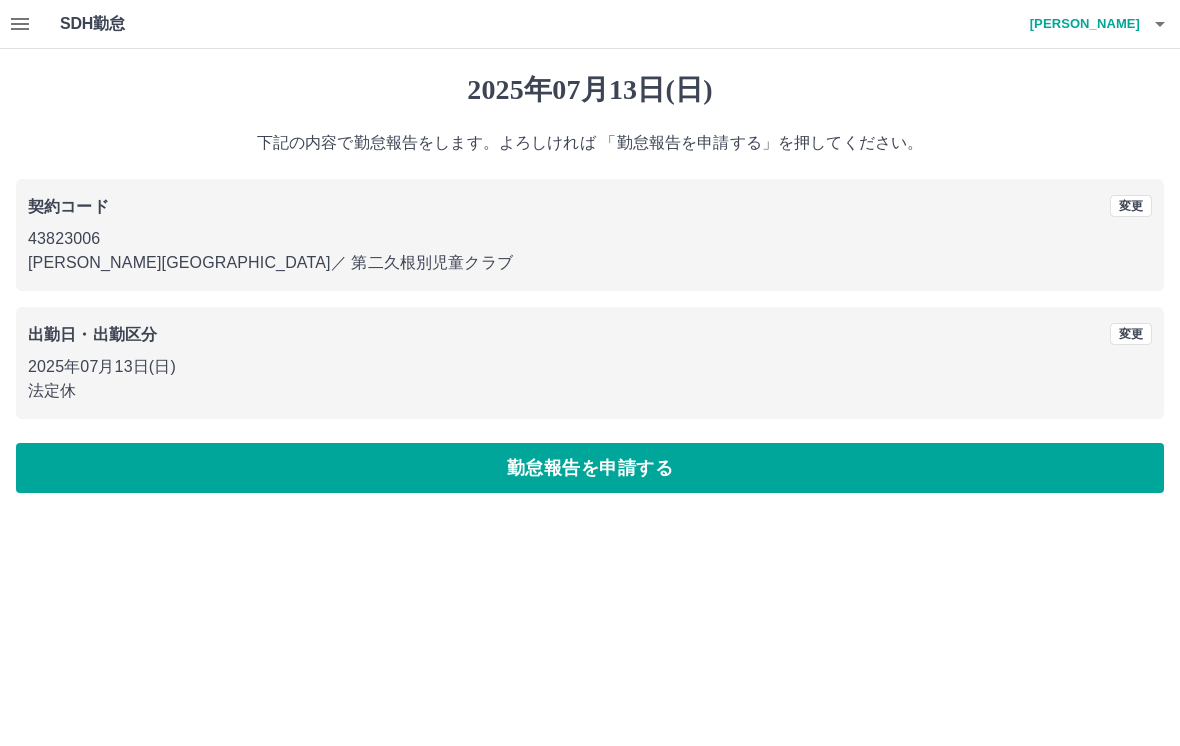 click on "勤怠報告を申請する" at bounding box center [590, 468] 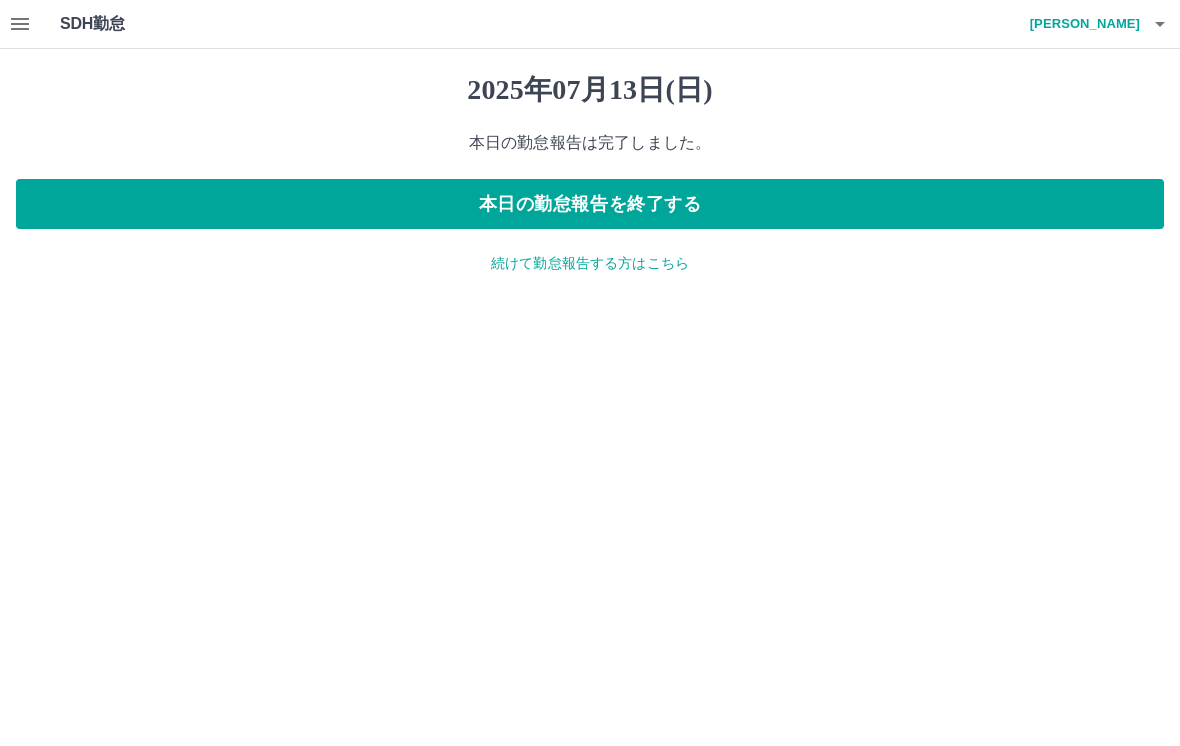 click on "本日の勤怠報告を終了する" at bounding box center (590, 204) 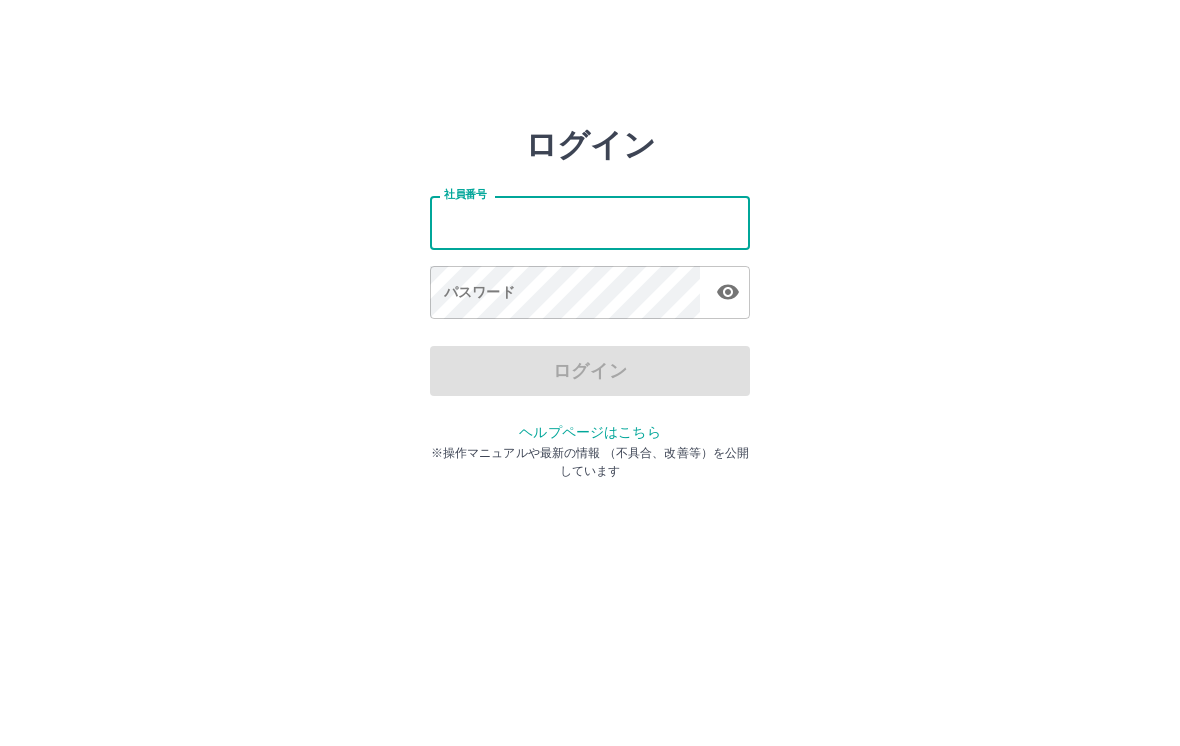 scroll, scrollTop: 0, scrollLeft: 0, axis: both 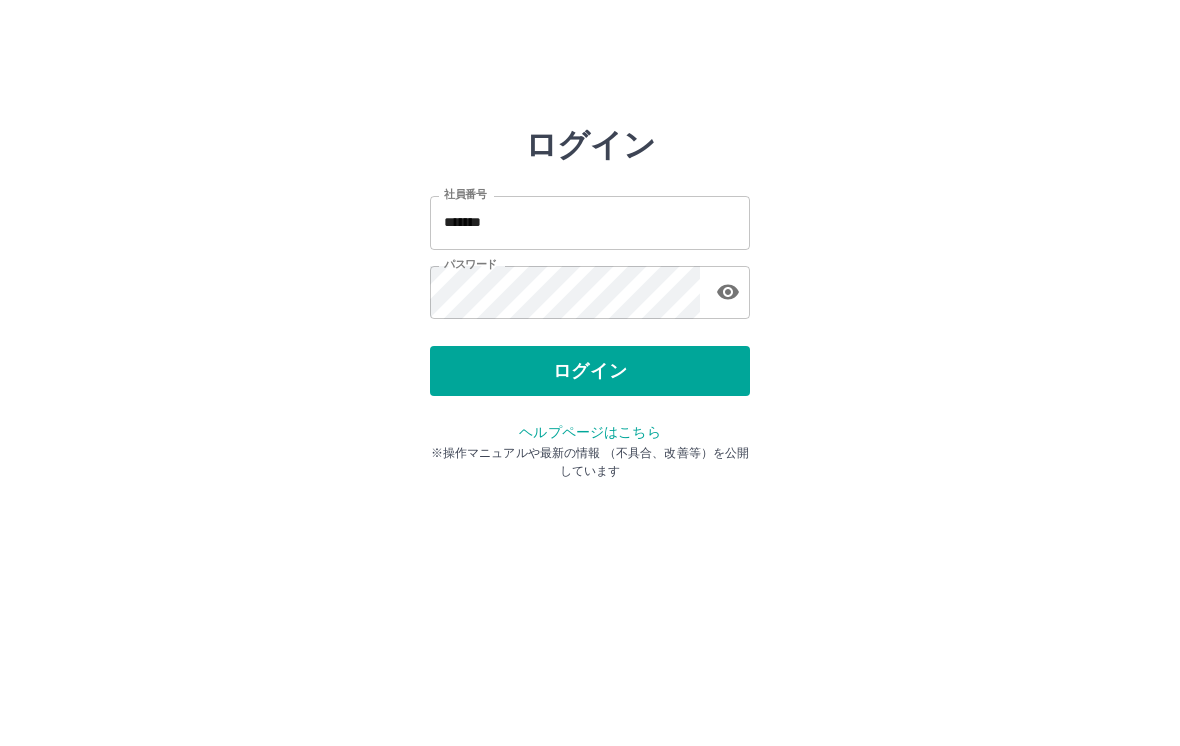 click on "ログイン" at bounding box center [590, 371] 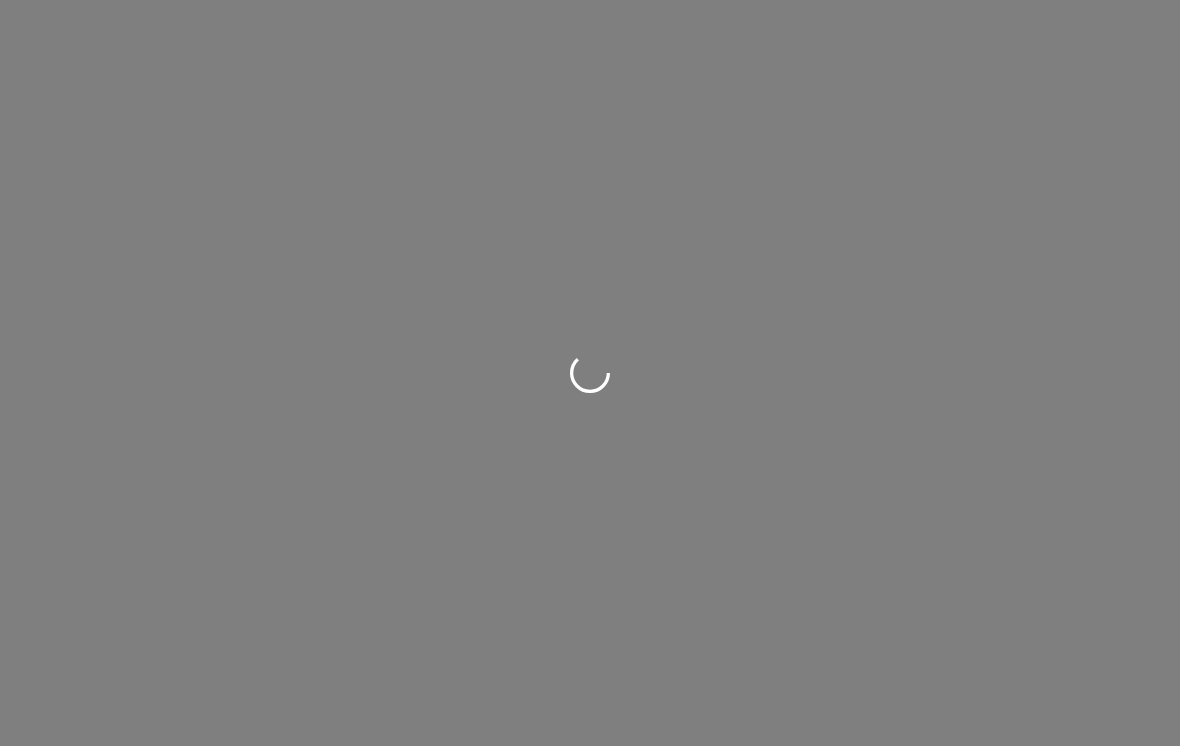 scroll, scrollTop: 0, scrollLeft: 0, axis: both 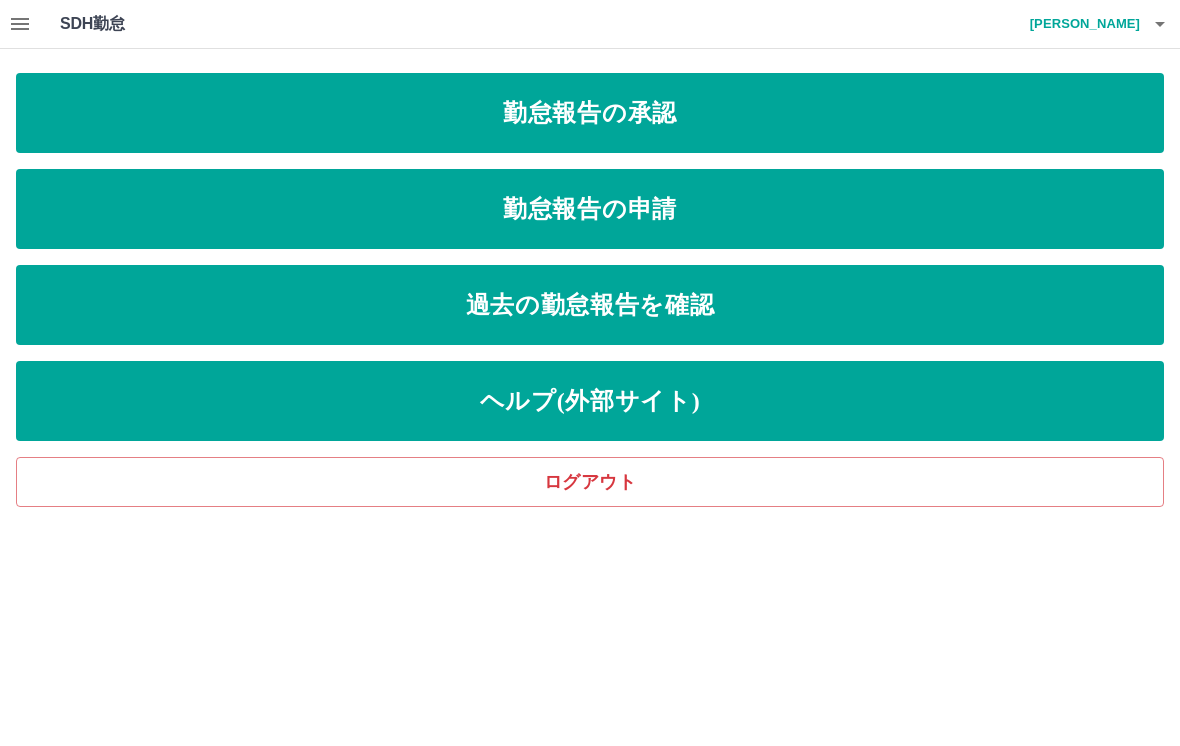 click on "勤怠報告の申請" at bounding box center (590, 209) 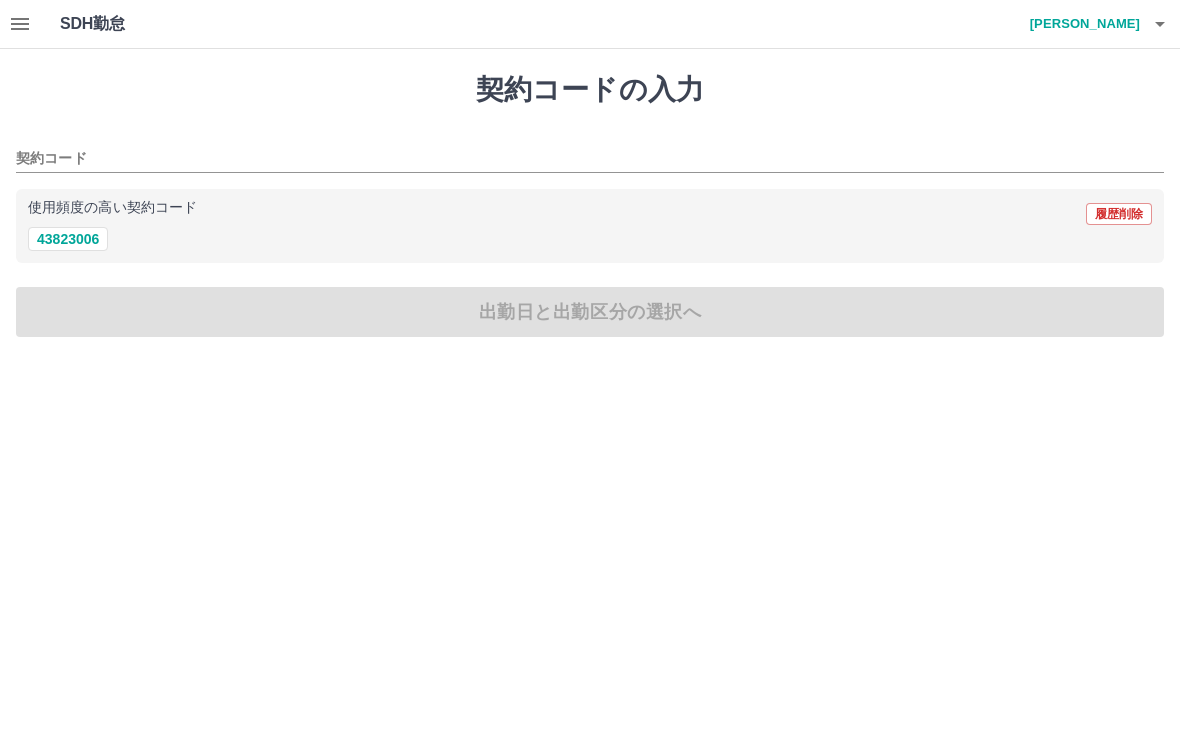 click on "43823006" at bounding box center [68, 239] 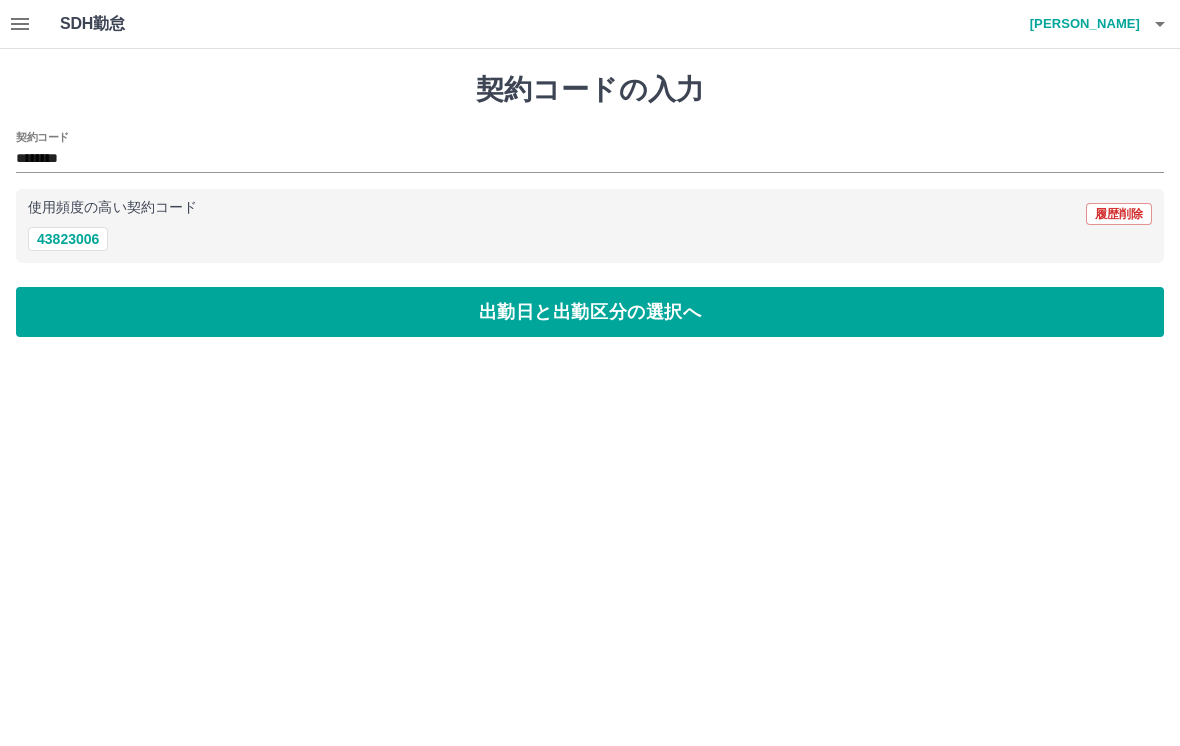 click on "出勤日と出勤区分の選択へ" at bounding box center (590, 312) 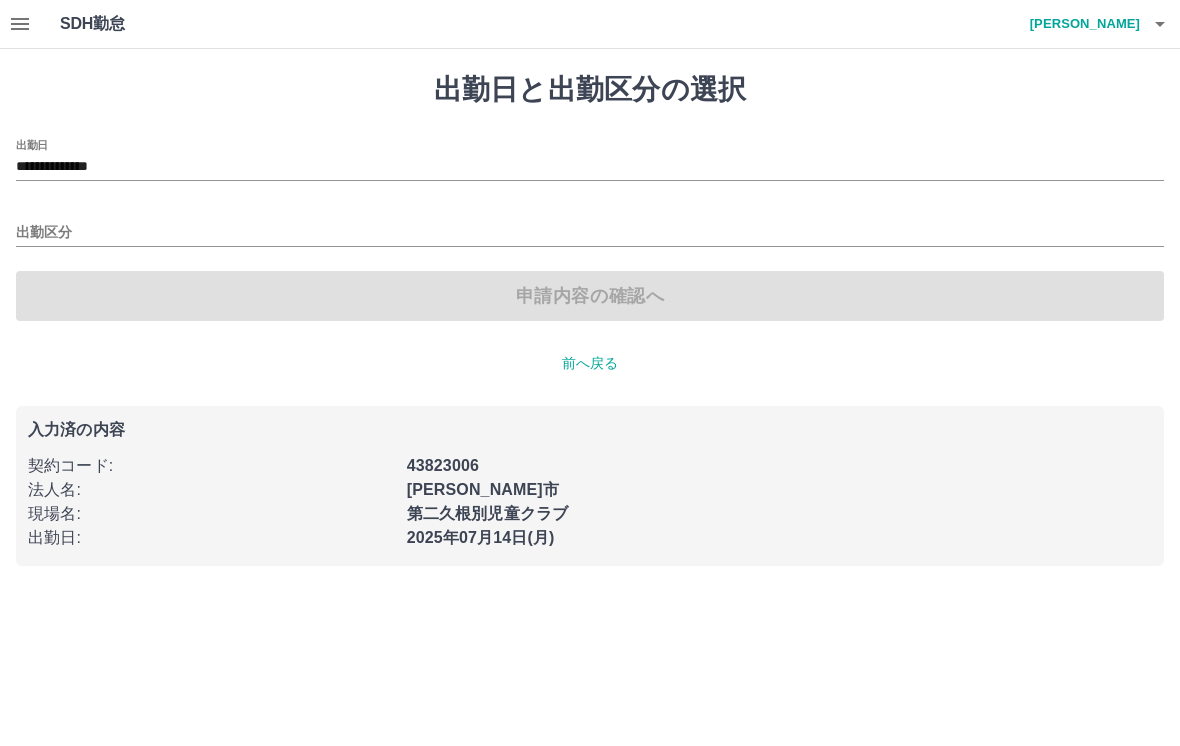 click on "出勤区分" at bounding box center [590, 226] 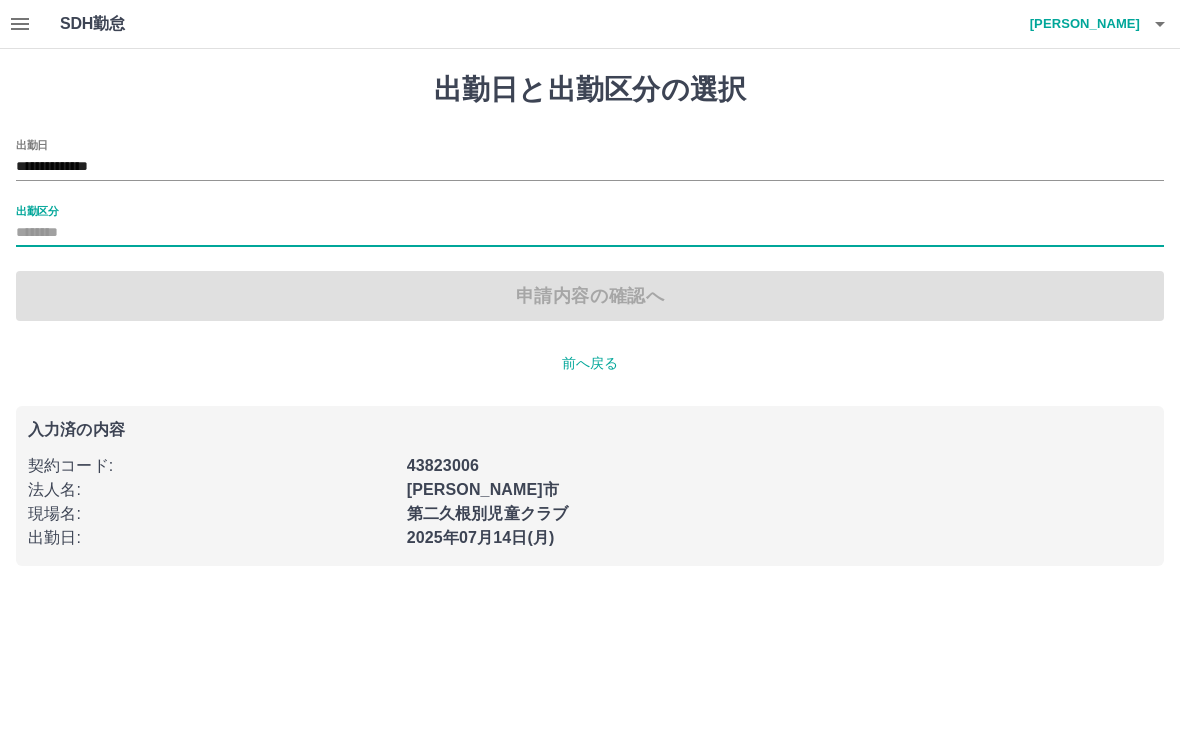 click on "出勤区分" at bounding box center [590, 226] 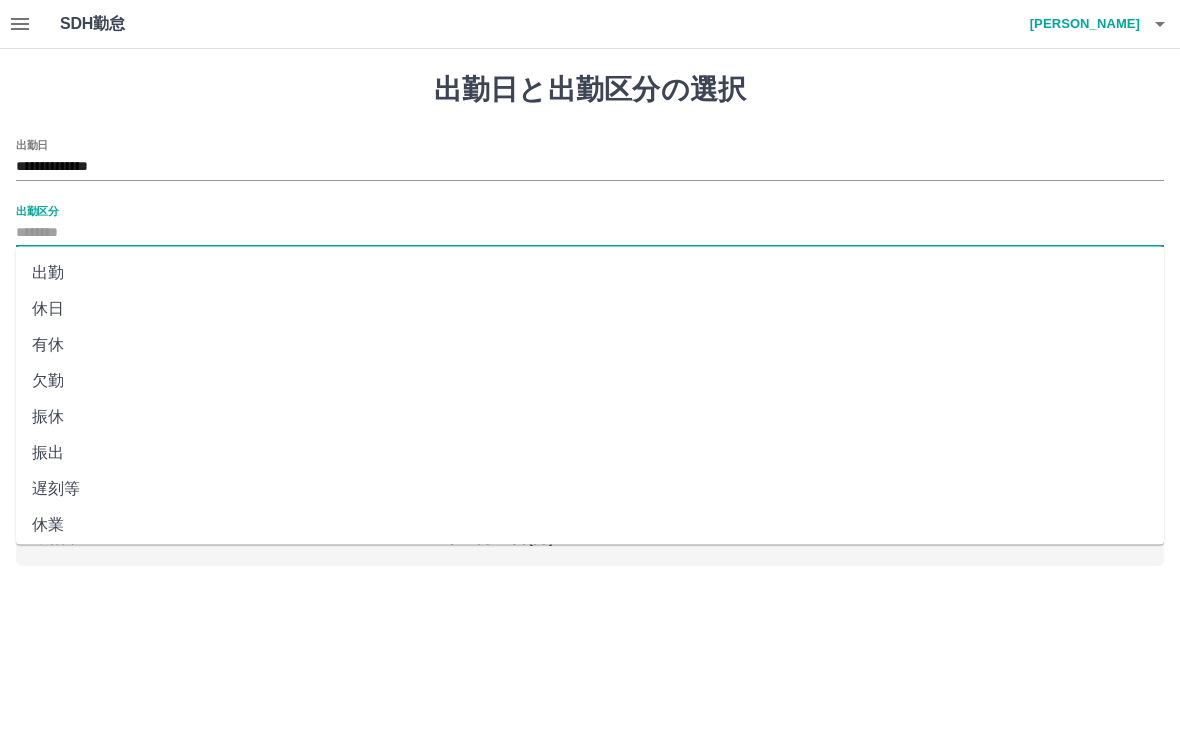 click on "出勤" at bounding box center (590, 273) 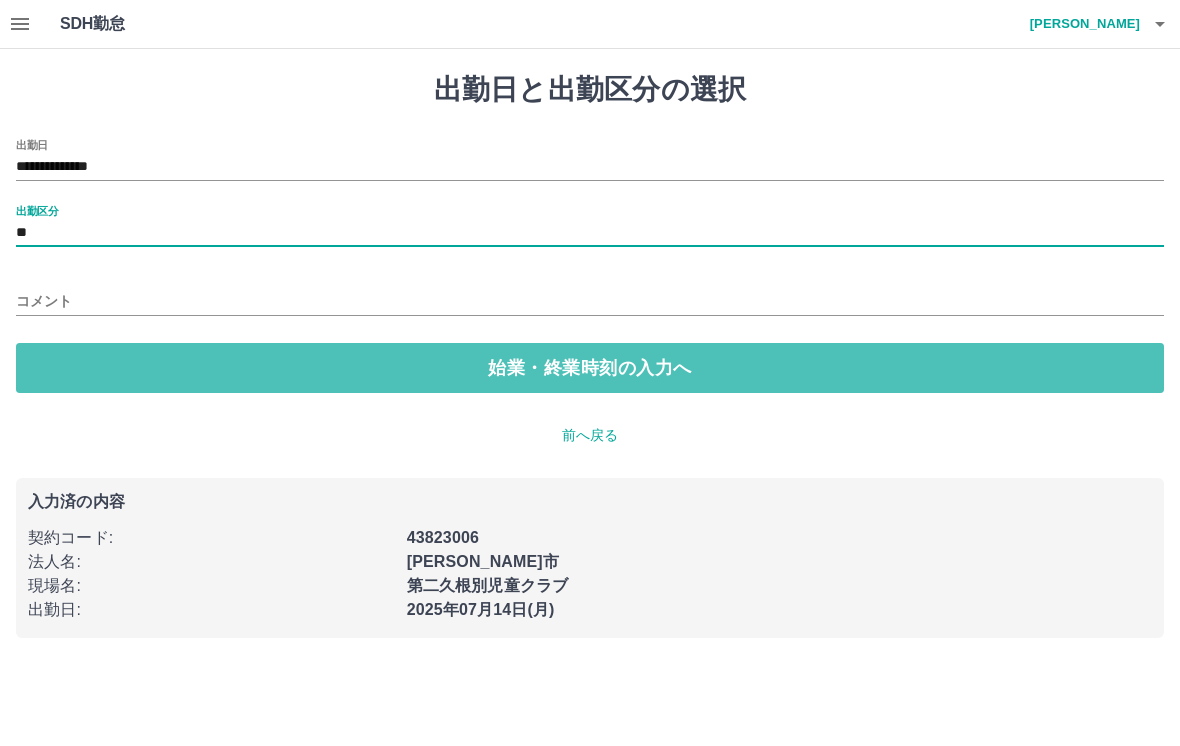 click on "始業・終業時刻の入力へ" at bounding box center (590, 368) 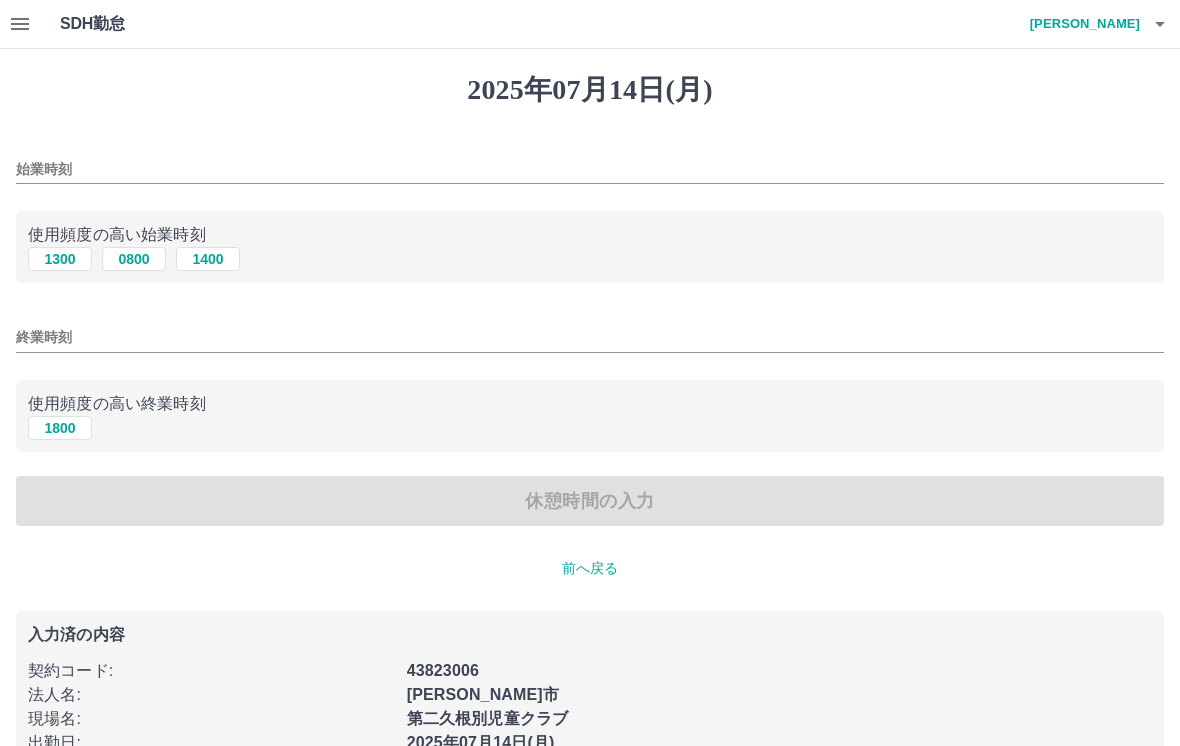 click on "[DATE] 始業時刻 使用頻度の高い始業時刻 [DATE] 0800 [DATE] 終業時刻 使用頻度の高い終業時刻 [DATE] 休憩時間の入力 前へ戻る 入力済の内容 契約コード : 43823006 法人名 : [PERSON_NAME][GEOGRAPHIC_DATA] 現場名 : 第二久根別児童クラブ 出勤日 : [DATE] 出勤区分 : 出勤" at bounding box center [590, 434] 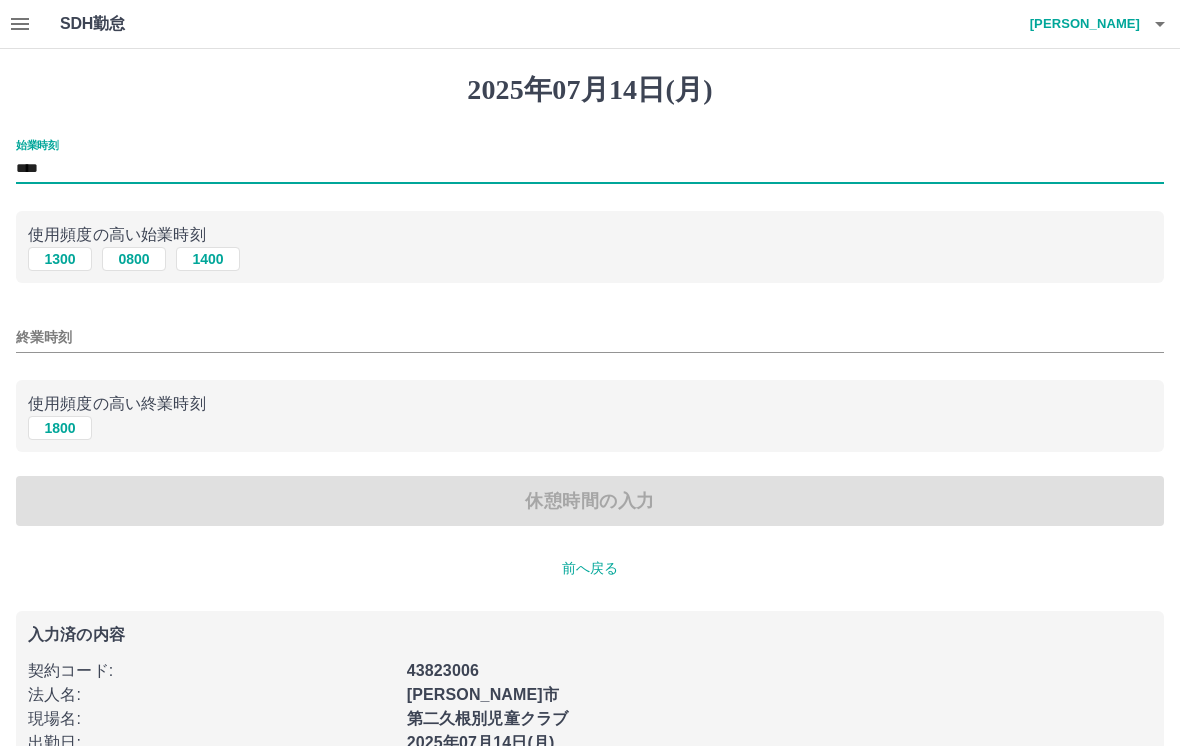 type on "****" 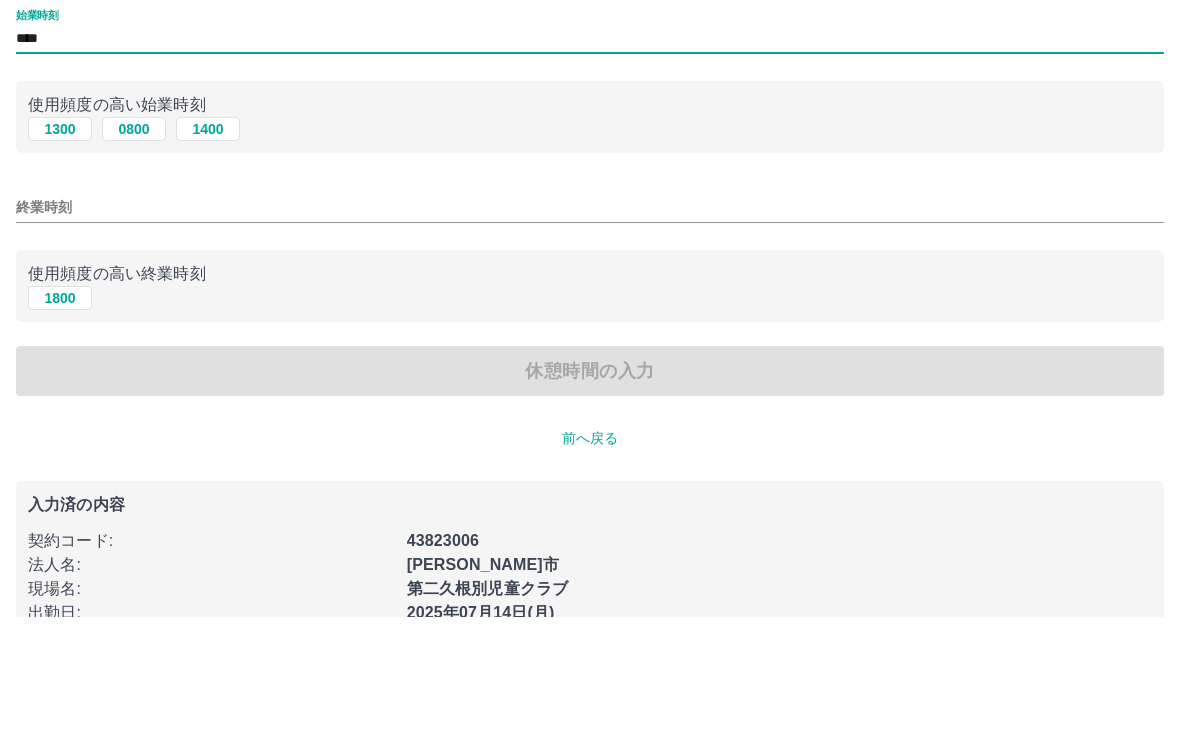 click on "1800" at bounding box center (60, 428) 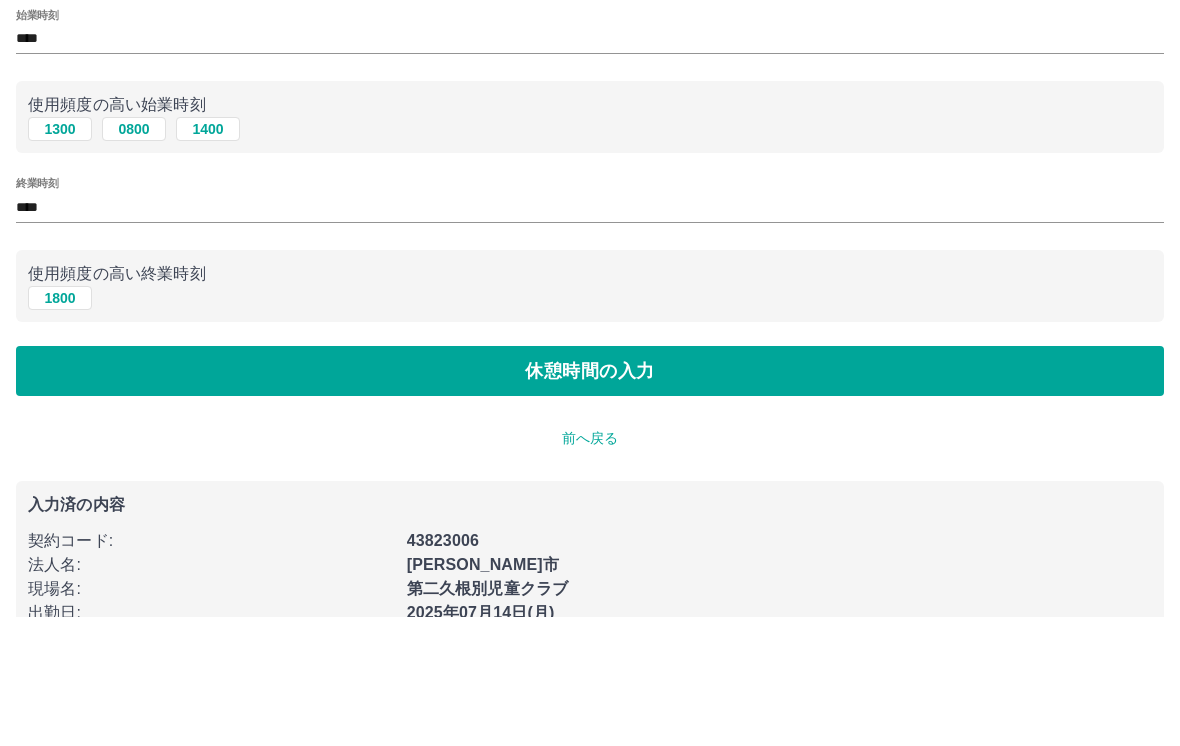 scroll, scrollTop: 44, scrollLeft: 0, axis: vertical 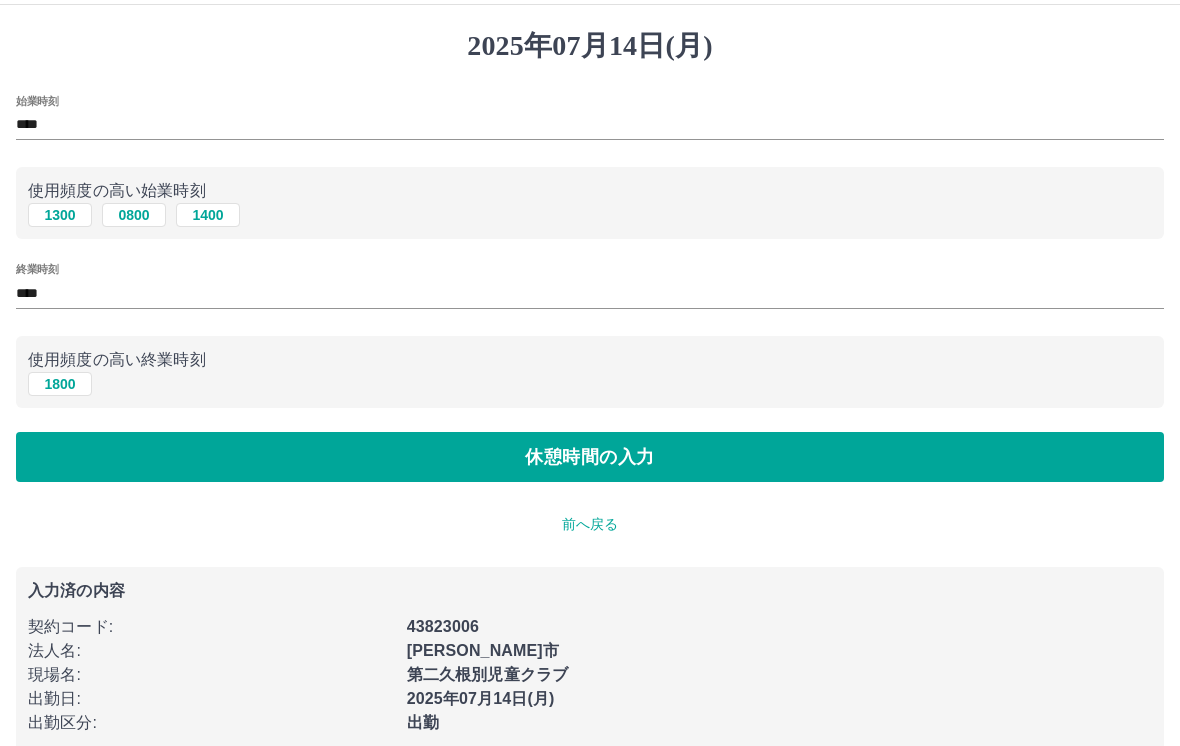 click on "休憩時間の入力" at bounding box center [590, 457] 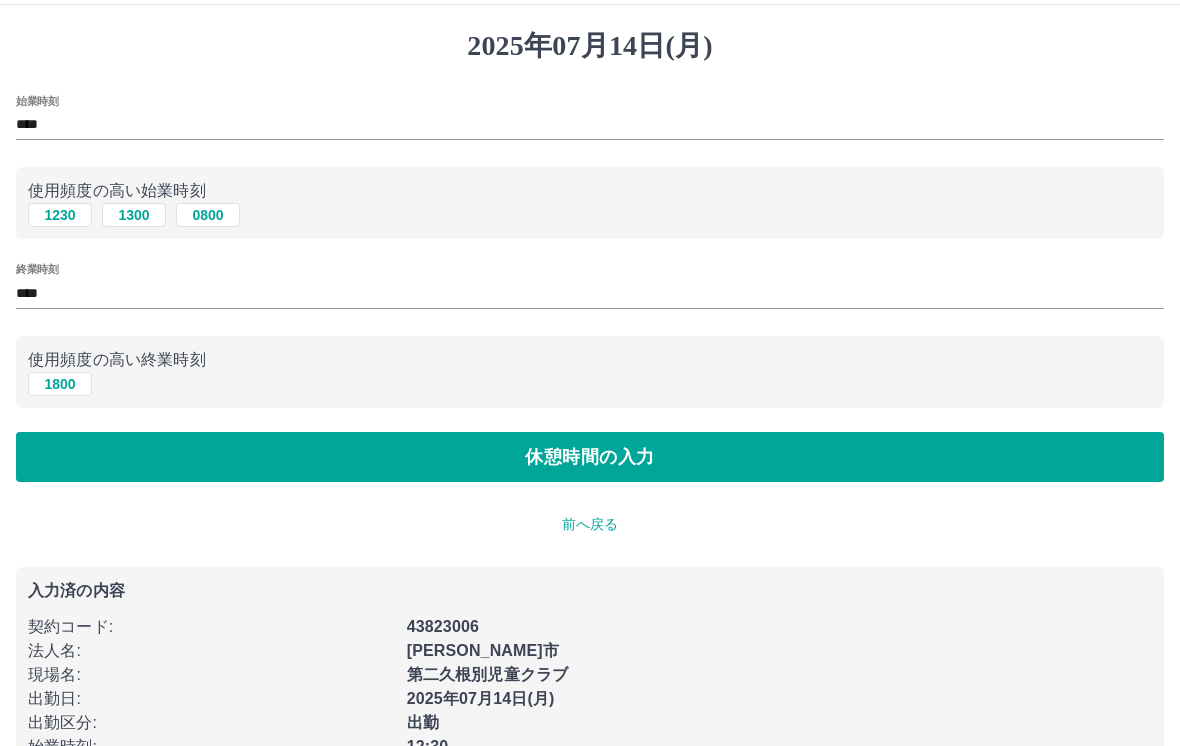 scroll, scrollTop: 0, scrollLeft: 0, axis: both 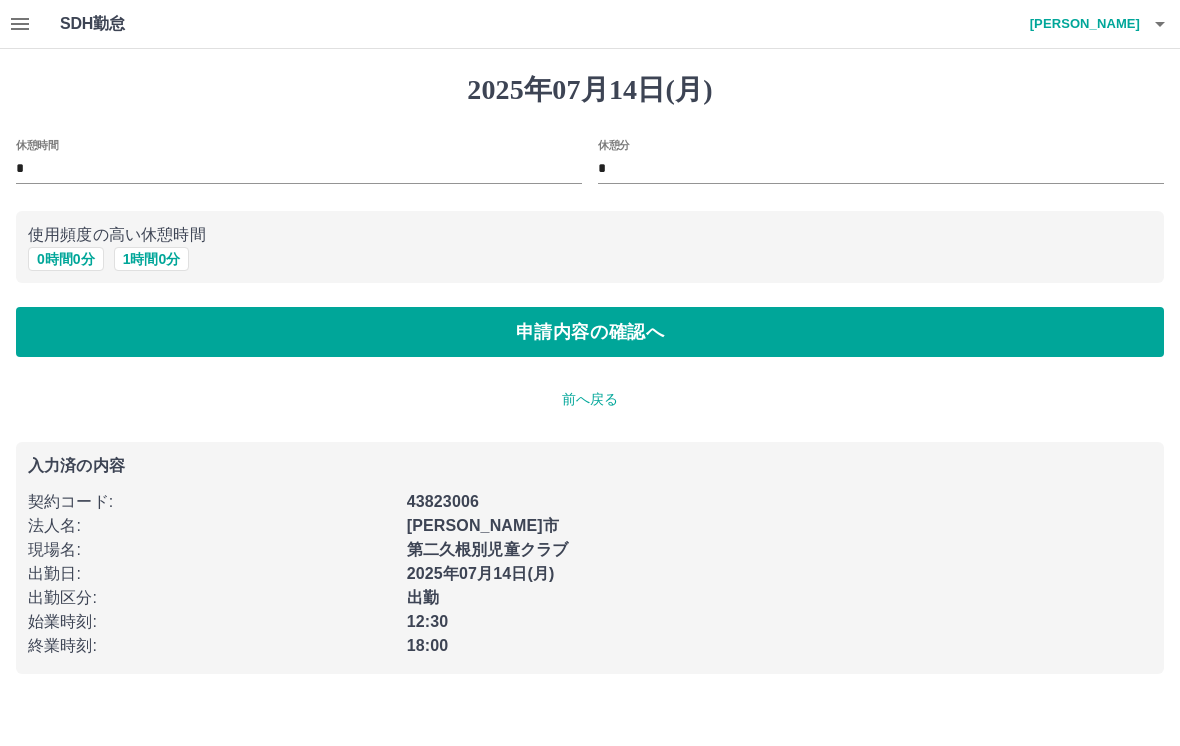 click on "申請内容の確認へ" at bounding box center (590, 332) 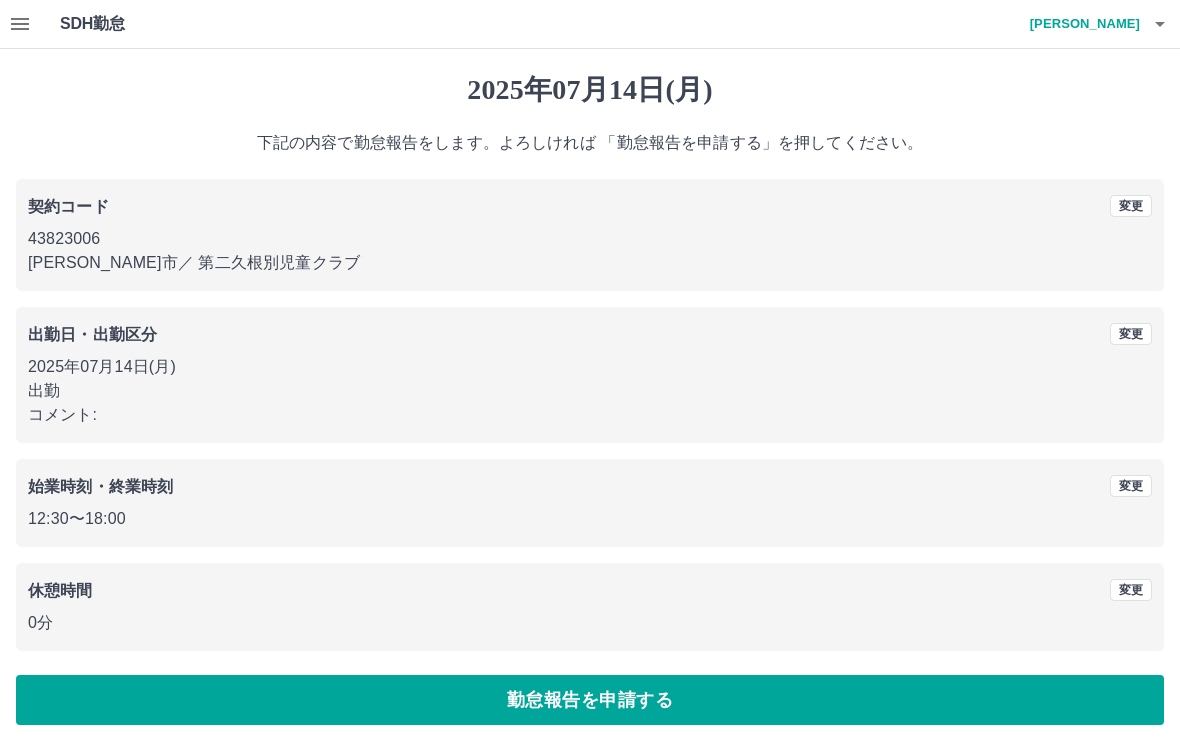 scroll, scrollTop: 2, scrollLeft: 0, axis: vertical 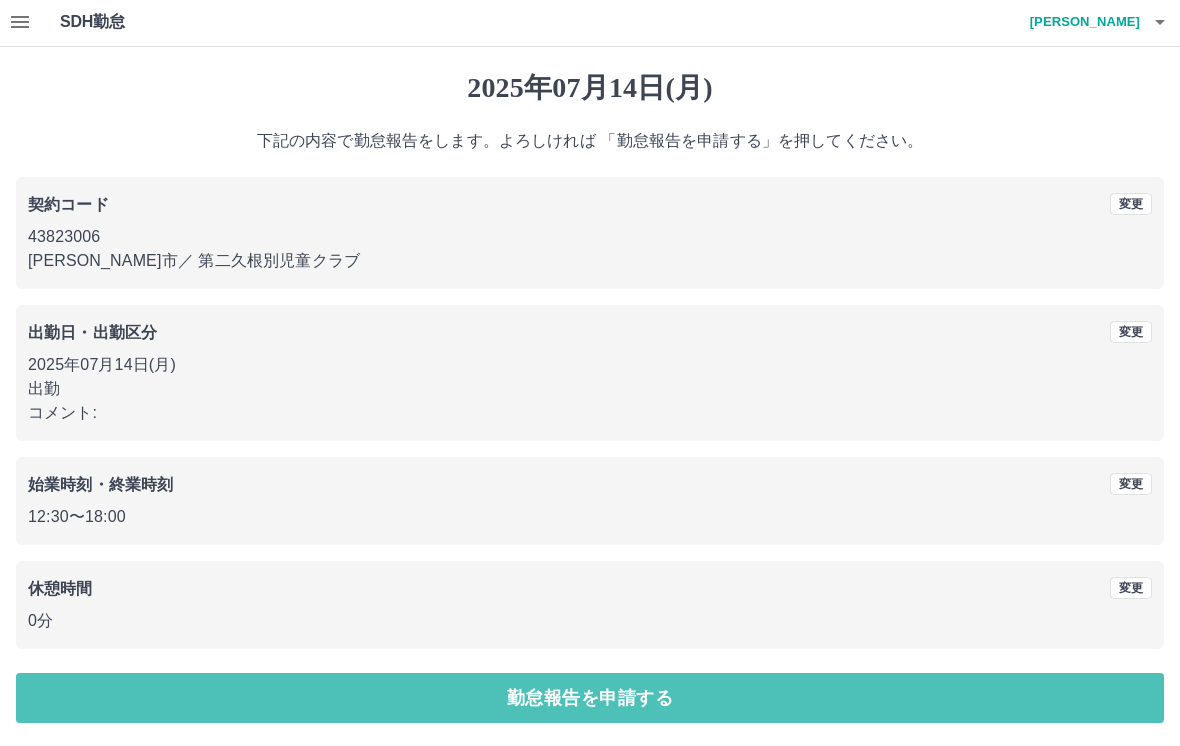 click on "勤怠報告を申請する" at bounding box center (590, 698) 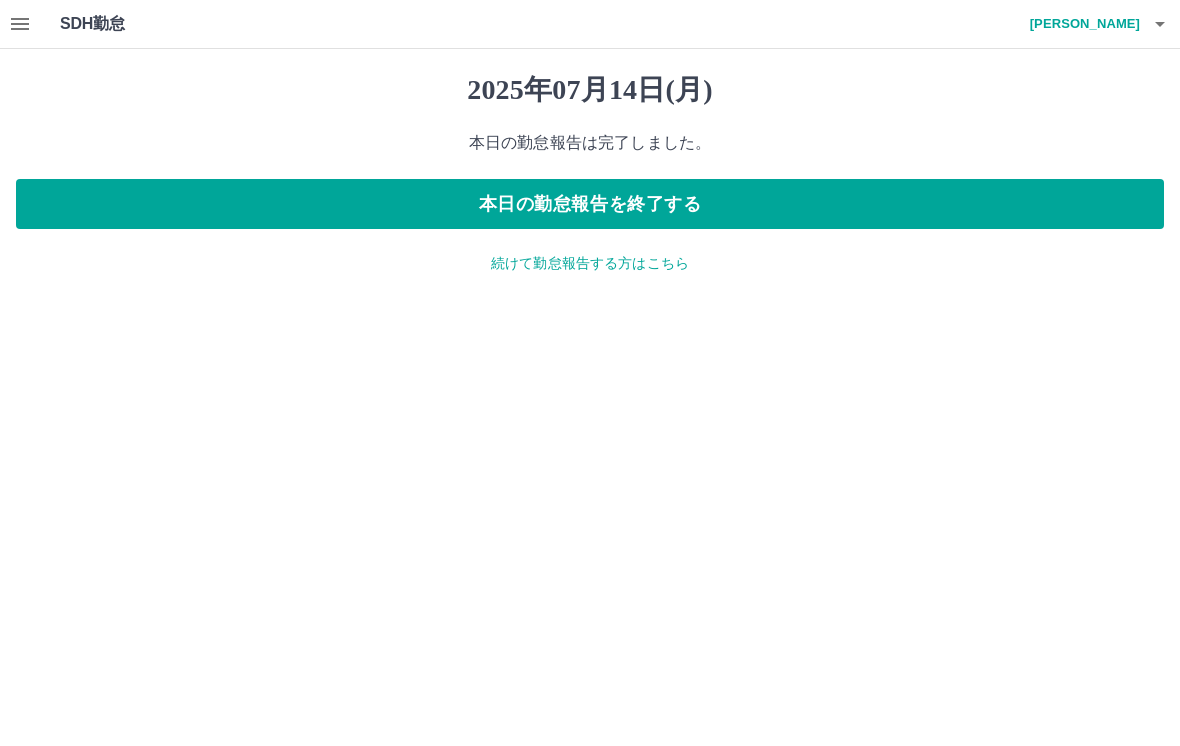 scroll, scrollTop: 0, scrollLeft: 0, axis: both 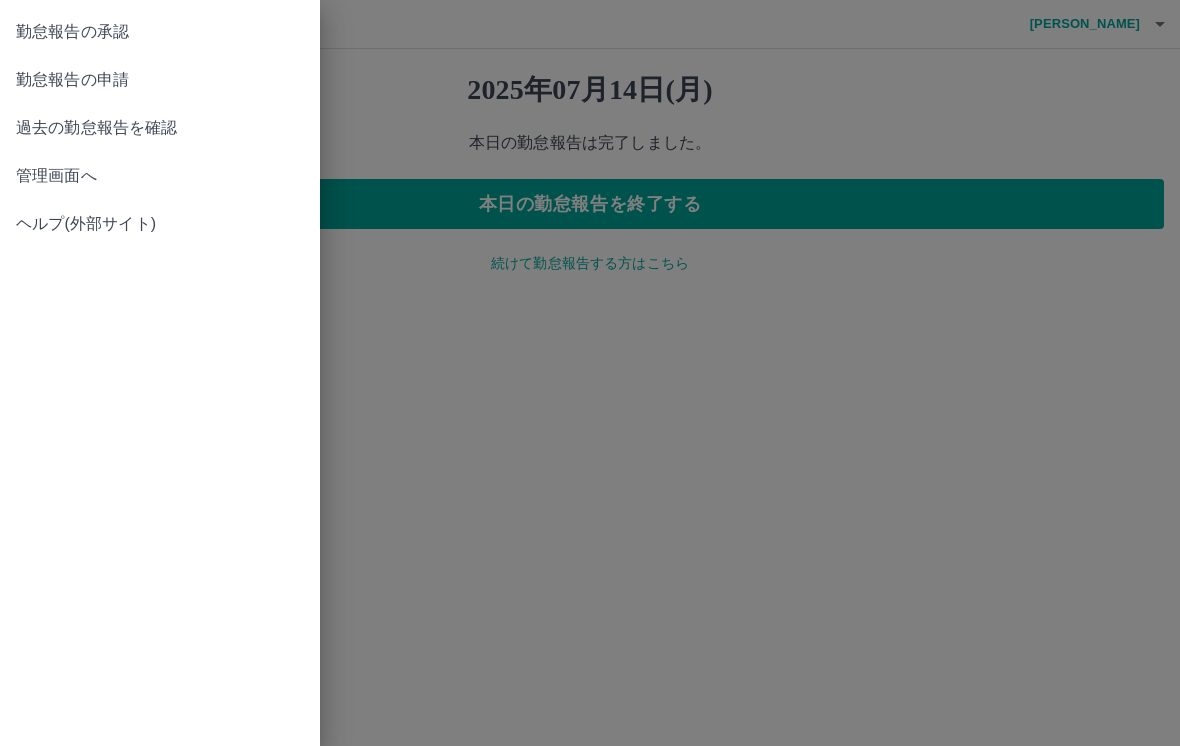 click on "勤怠報告の承認" at bounding box center [160, 32] 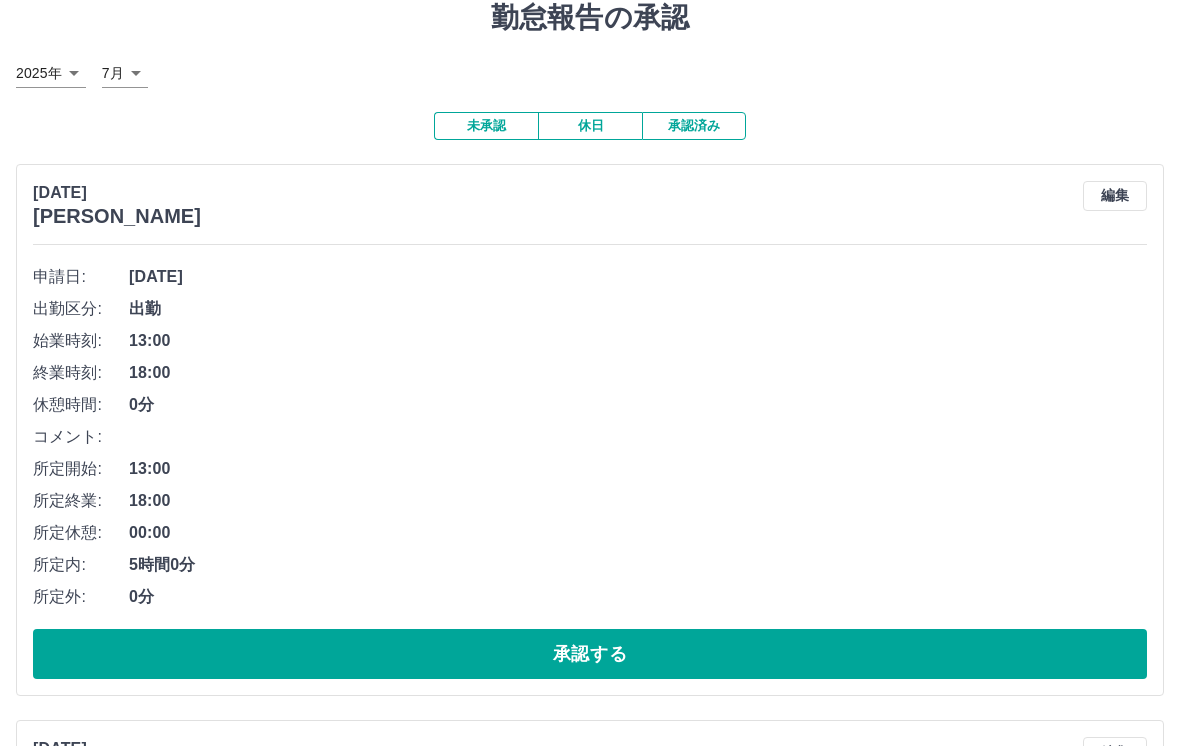 scroll, scrollTop: 72, scrollLeft: 0, axis: vertical 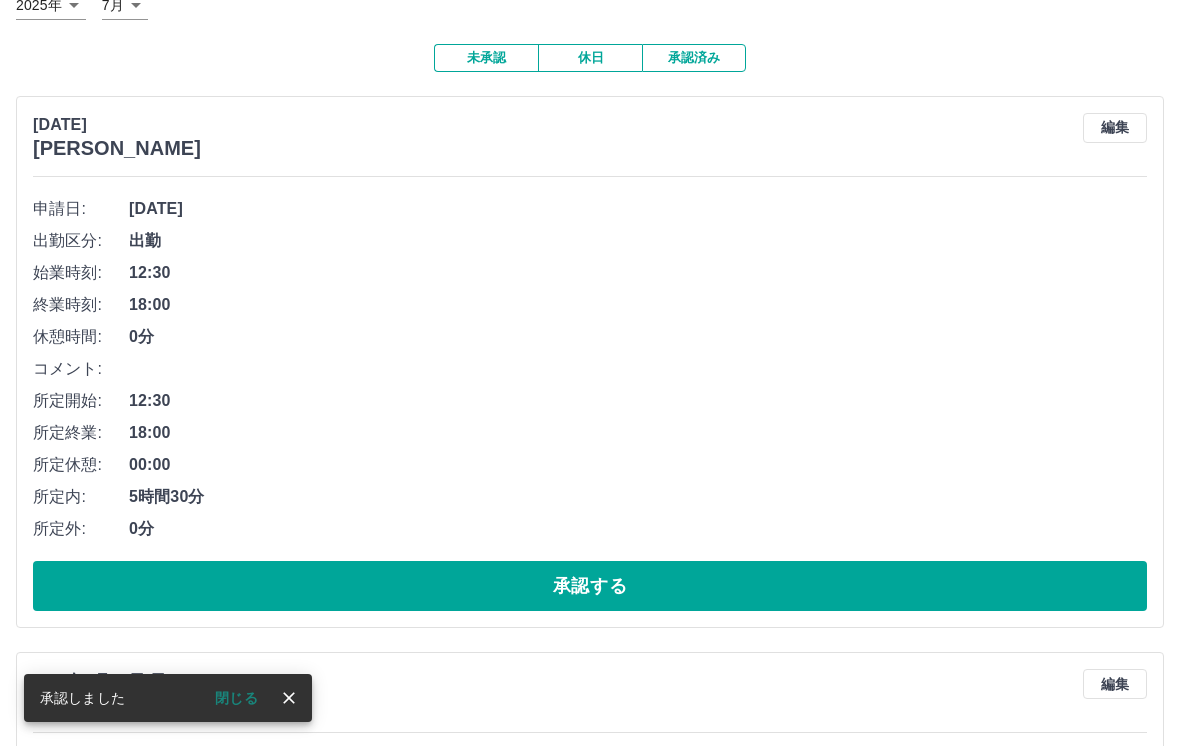 click on "承認する" at bounding box center (590, 586) 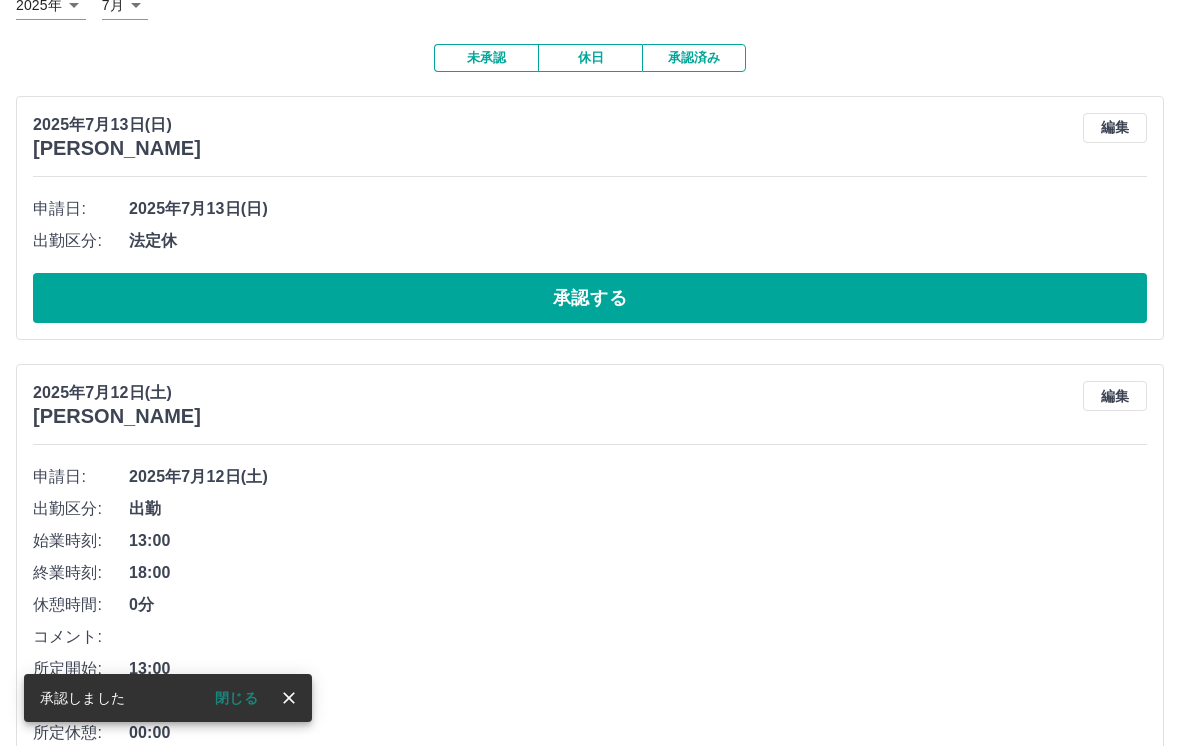 click on "承認する" at bounding box center [590, 298] 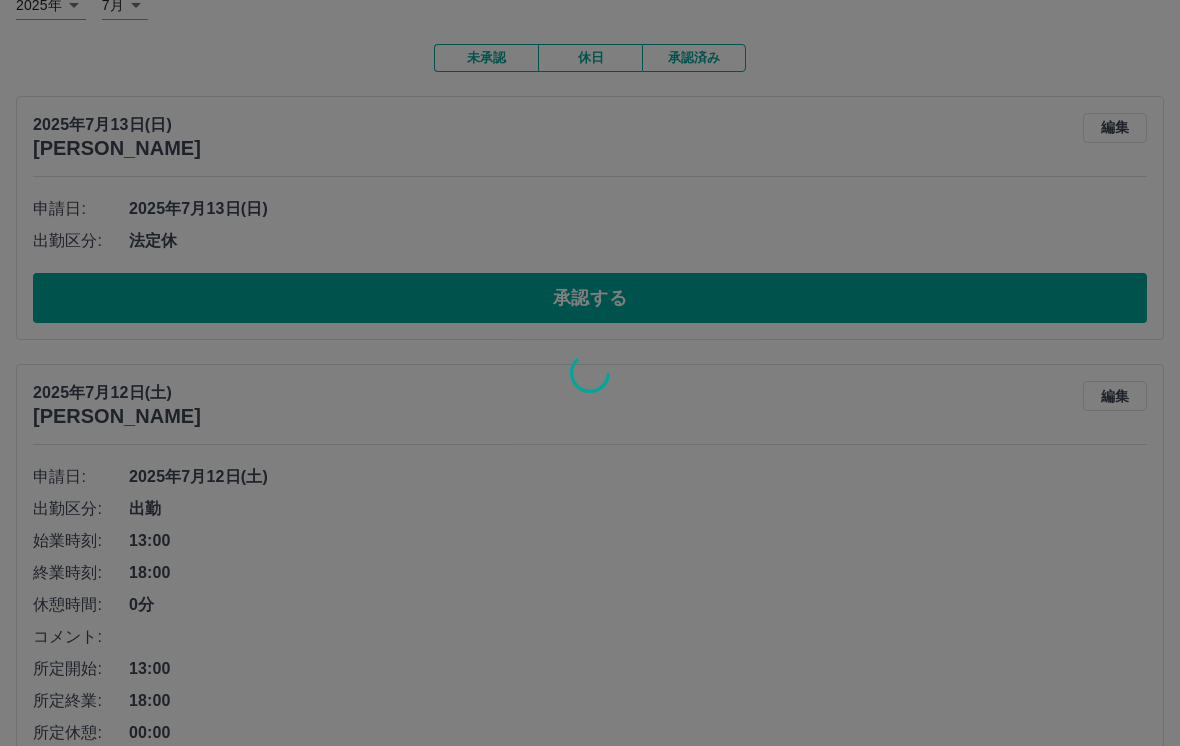 scroll, scrollTop: 12, scrollLeft: 0, axis: vertical 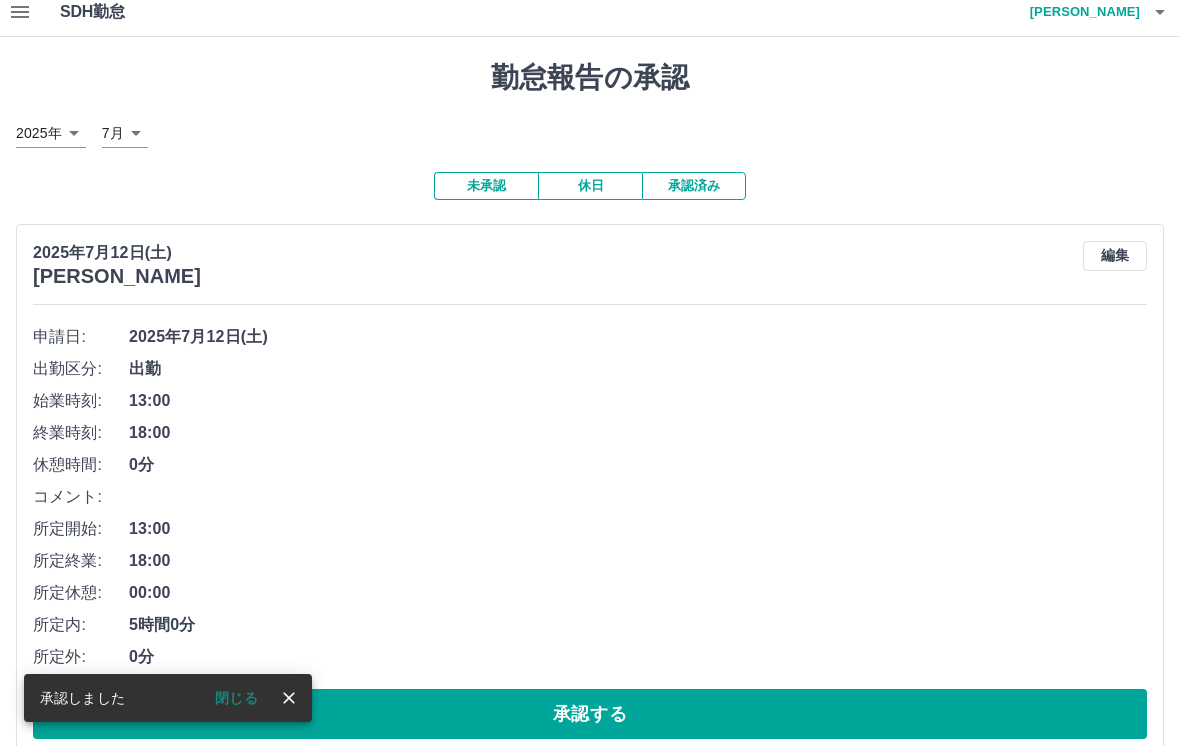 click on "承認する" at bounding box center (590, 714) 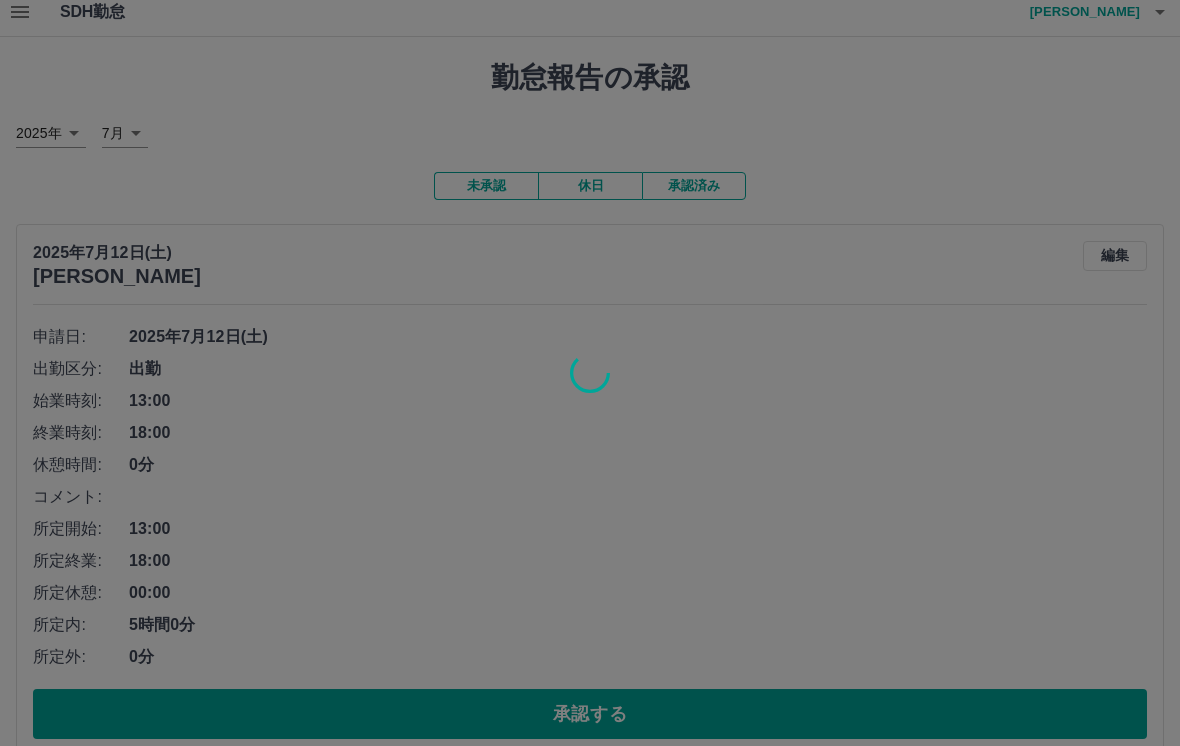 scroll, scrollTop: 0, scrollLeft: 0, axis: both 